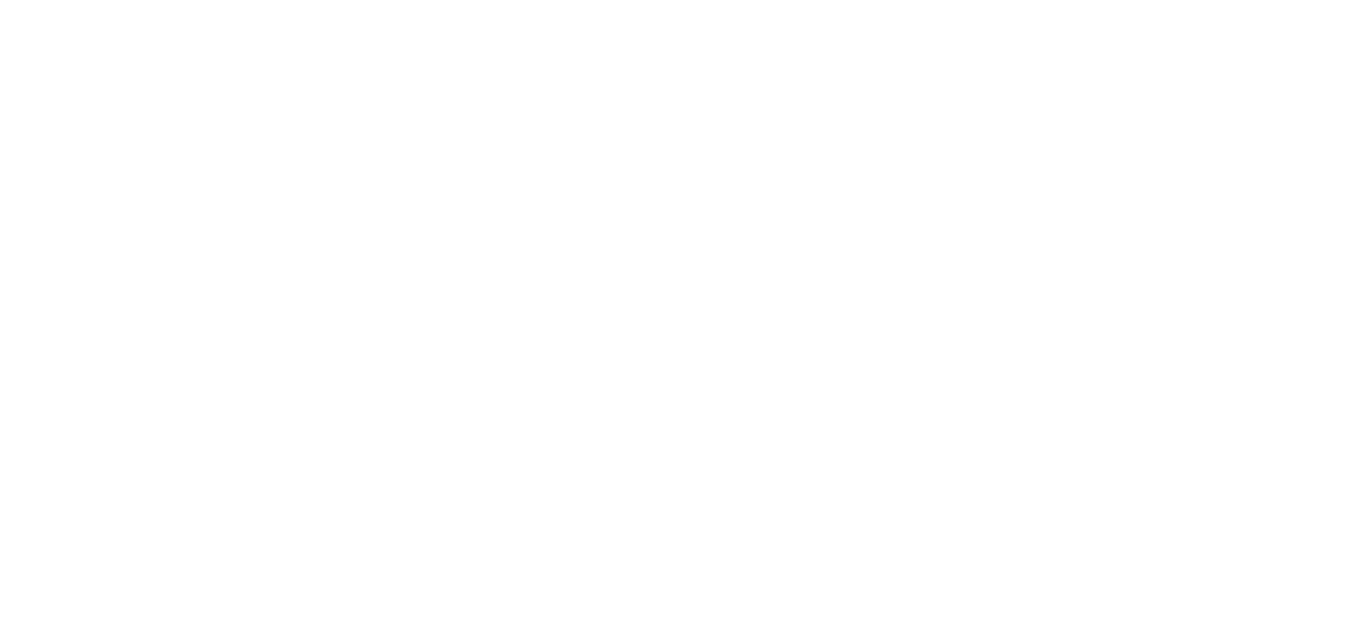 scroll, scrollTop: 0, scrollLeft: 0, axis: both 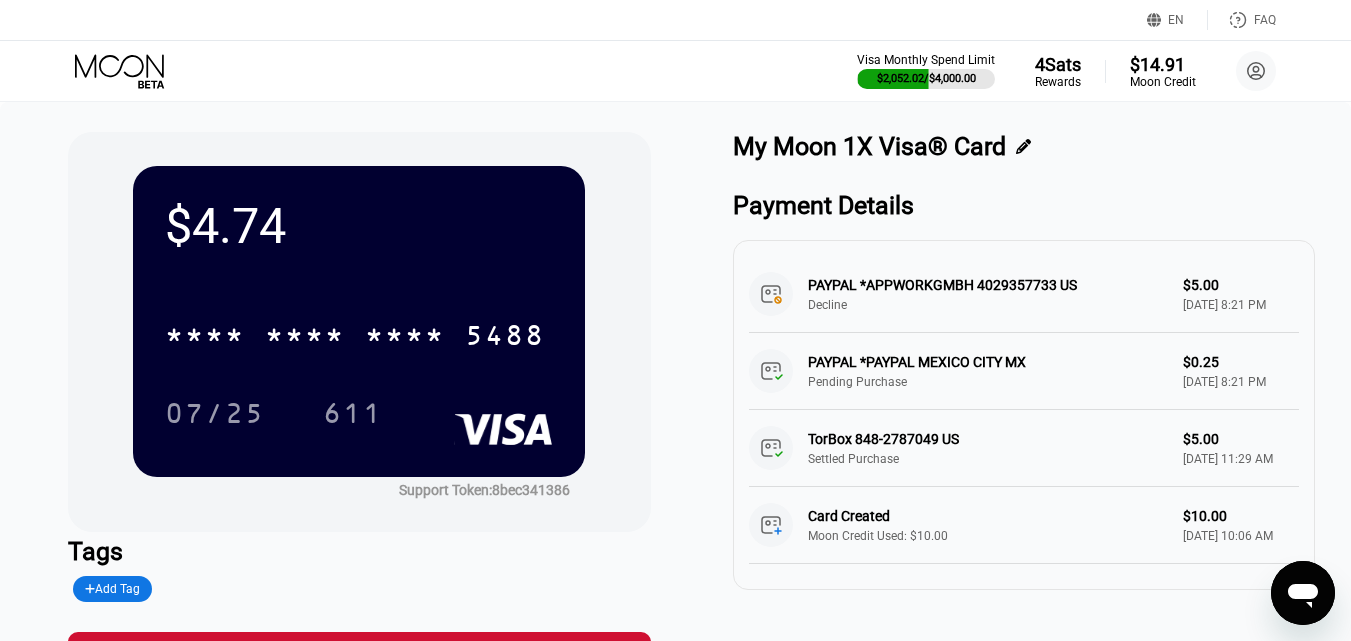 click 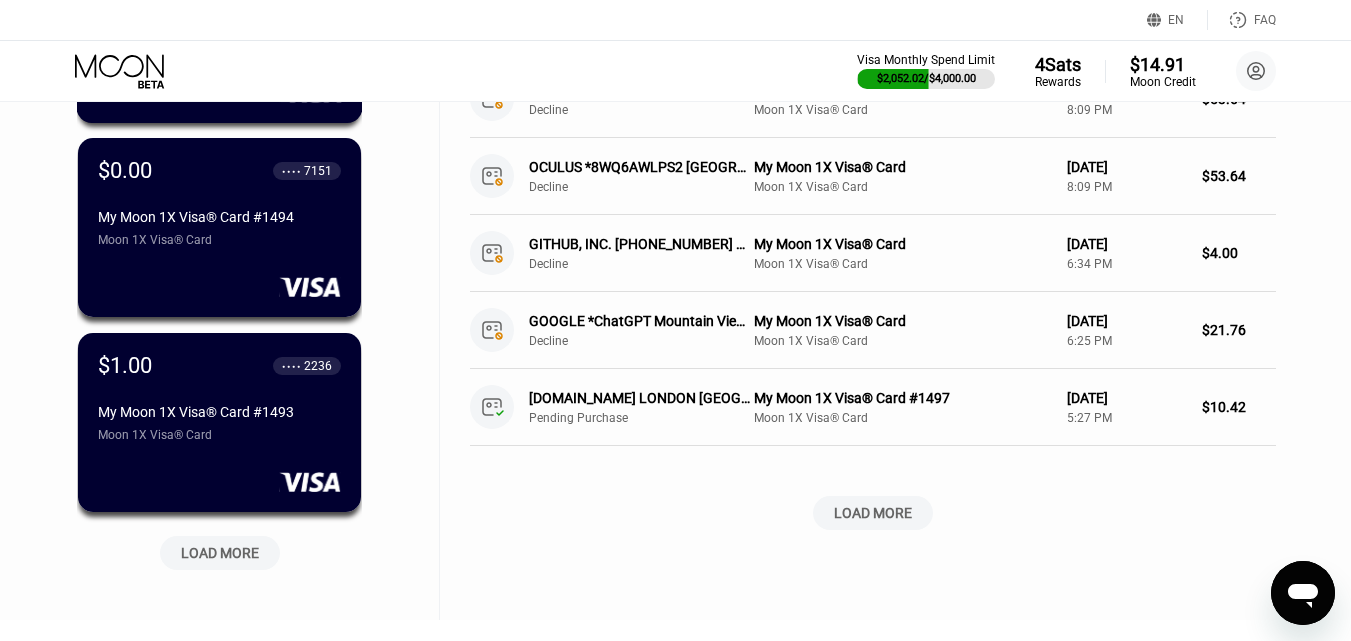 scroll, scrollTop: 700, scrollLeft: 0, axis: vertical 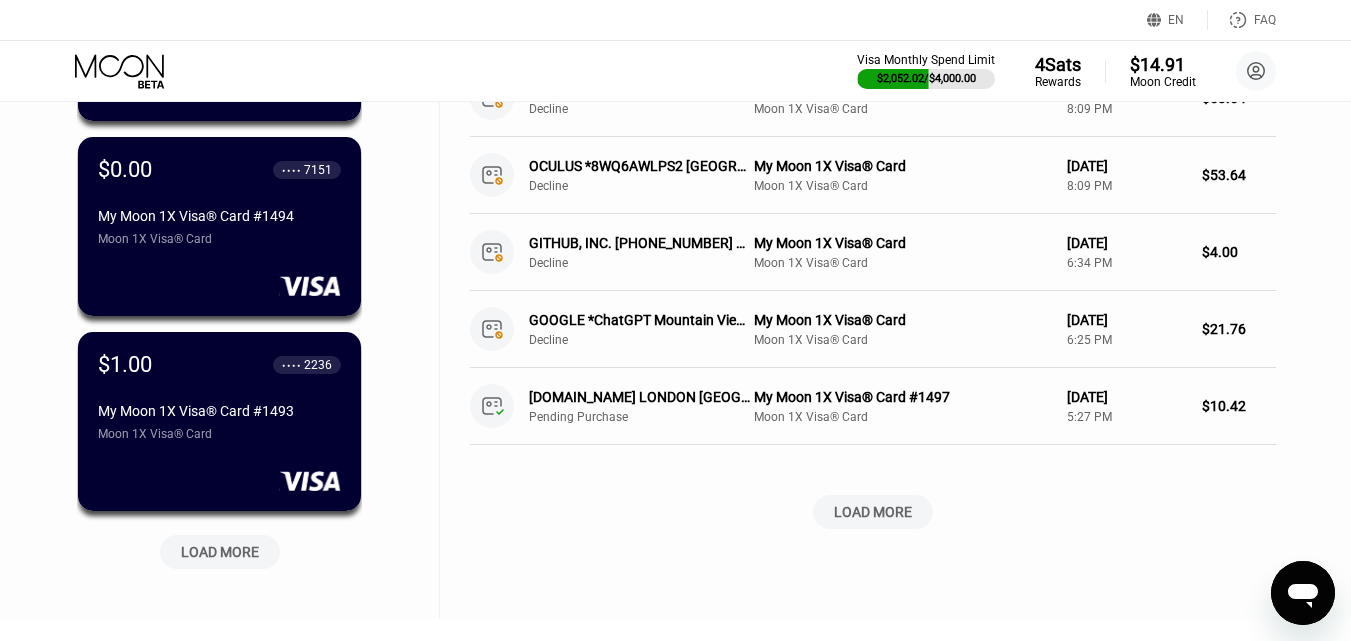 click on "LOAD MORE" at bounding box center [220, 552] 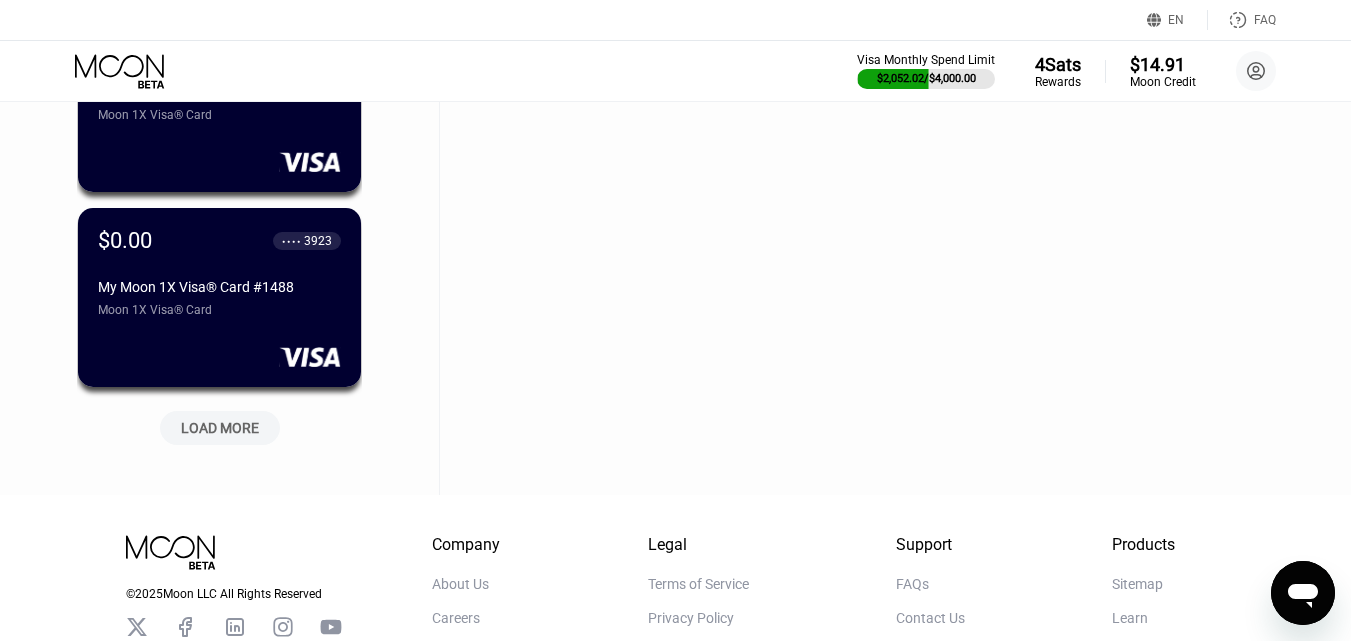 scroll, scrollTop: 1800, scrollLeft: 0, axis: vertical 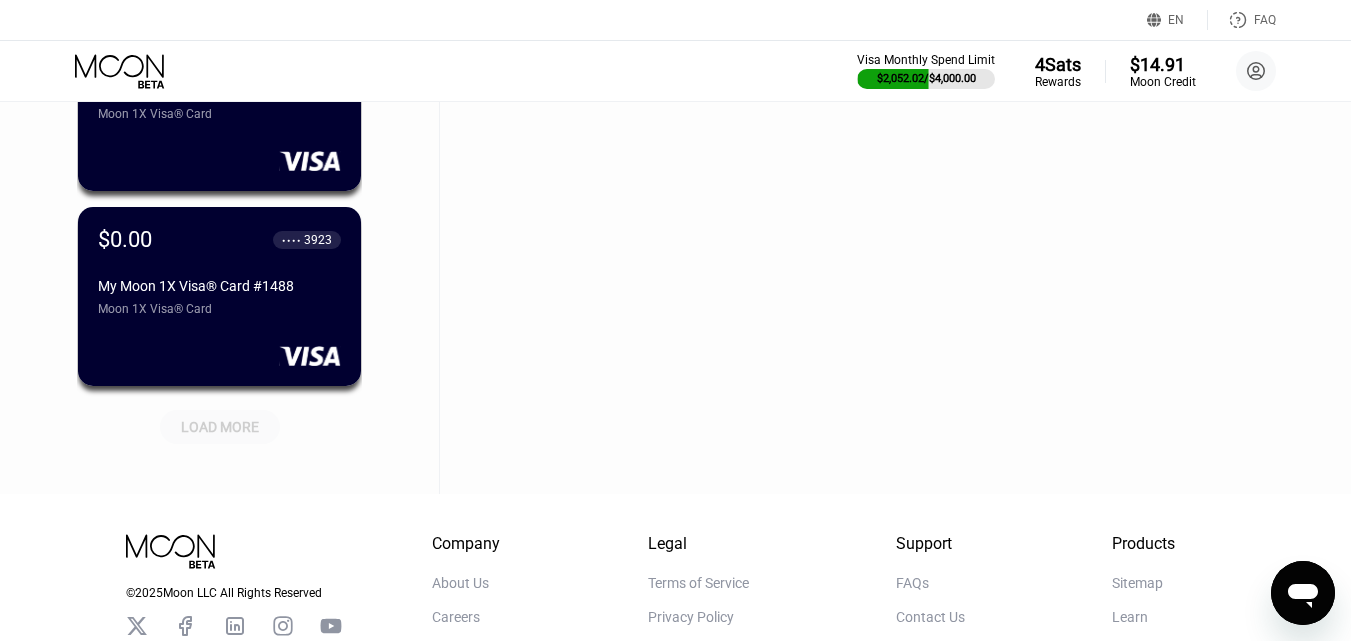 click on "LOAD MORE" at bounding box center [220, 427] 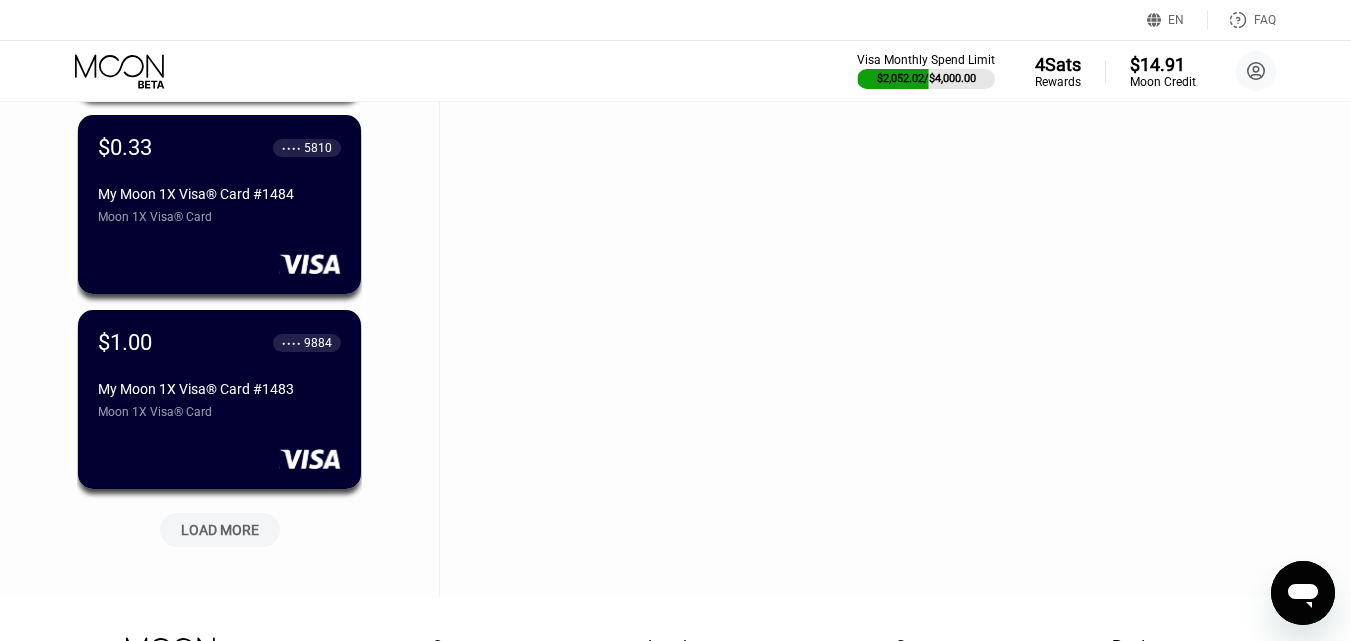 scroll, scrollTop: 2700, scrollLeft: 0, axis: vertical 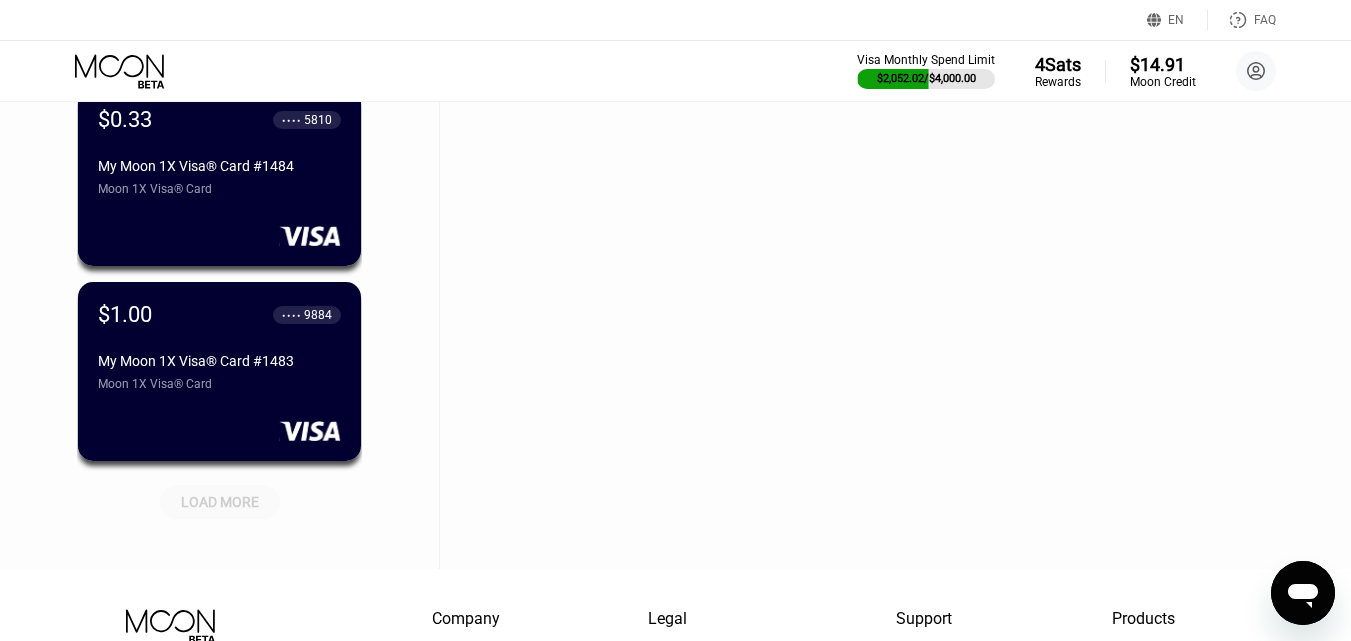 click on "LOAD MORE" at bounding box center (220, 502) 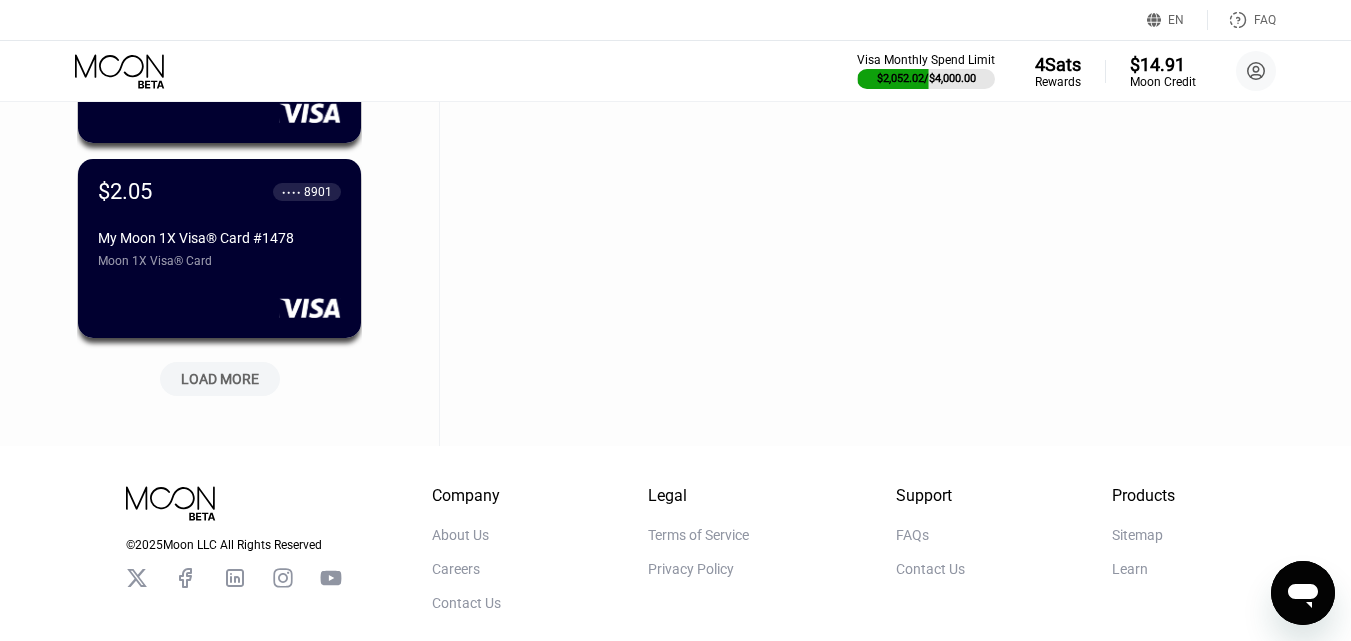 scroll, scrollTop: 3800, scrollLeft: 0, axis: vertical 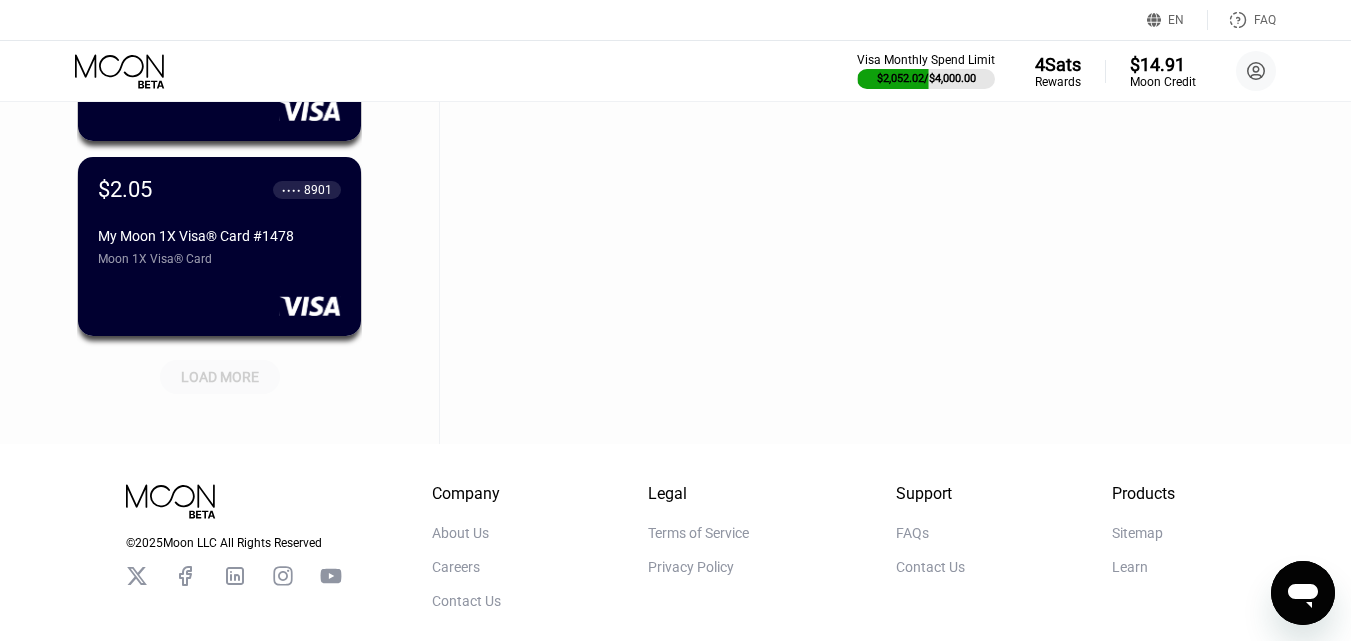 click on "LOAD MORE" at bounding box center [220, 377] 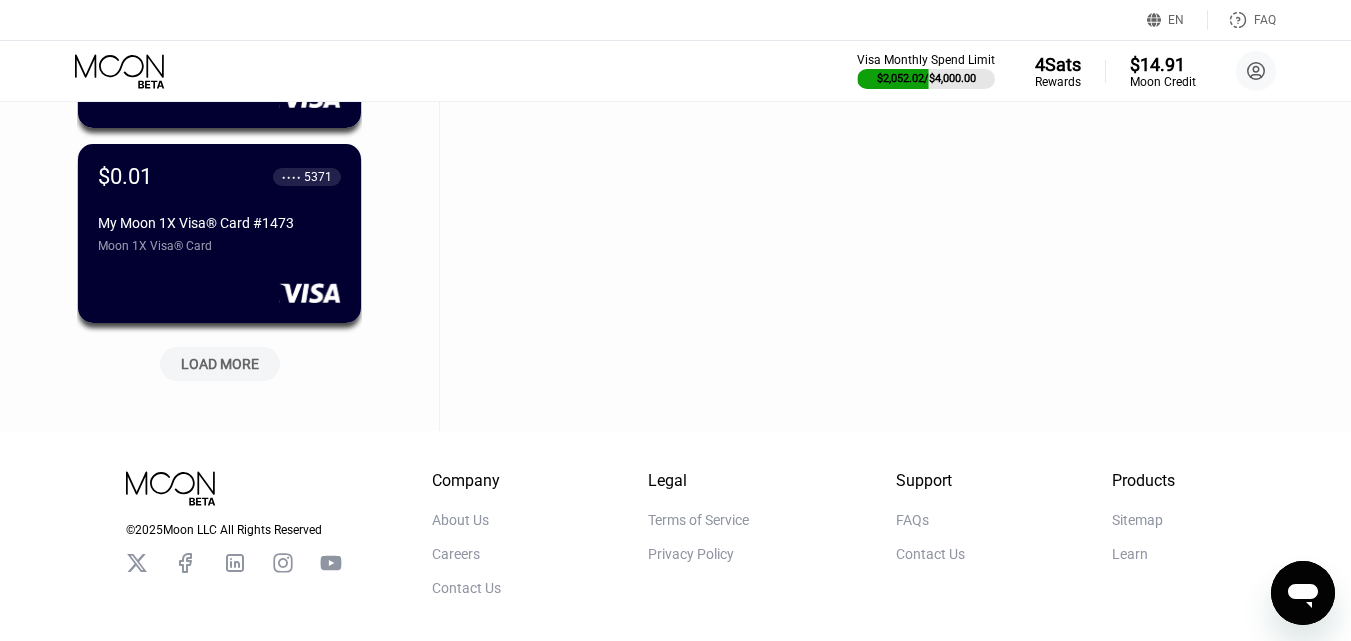 scroll, scrollTop: 4800, scrollLeft: 0, axis: vertical 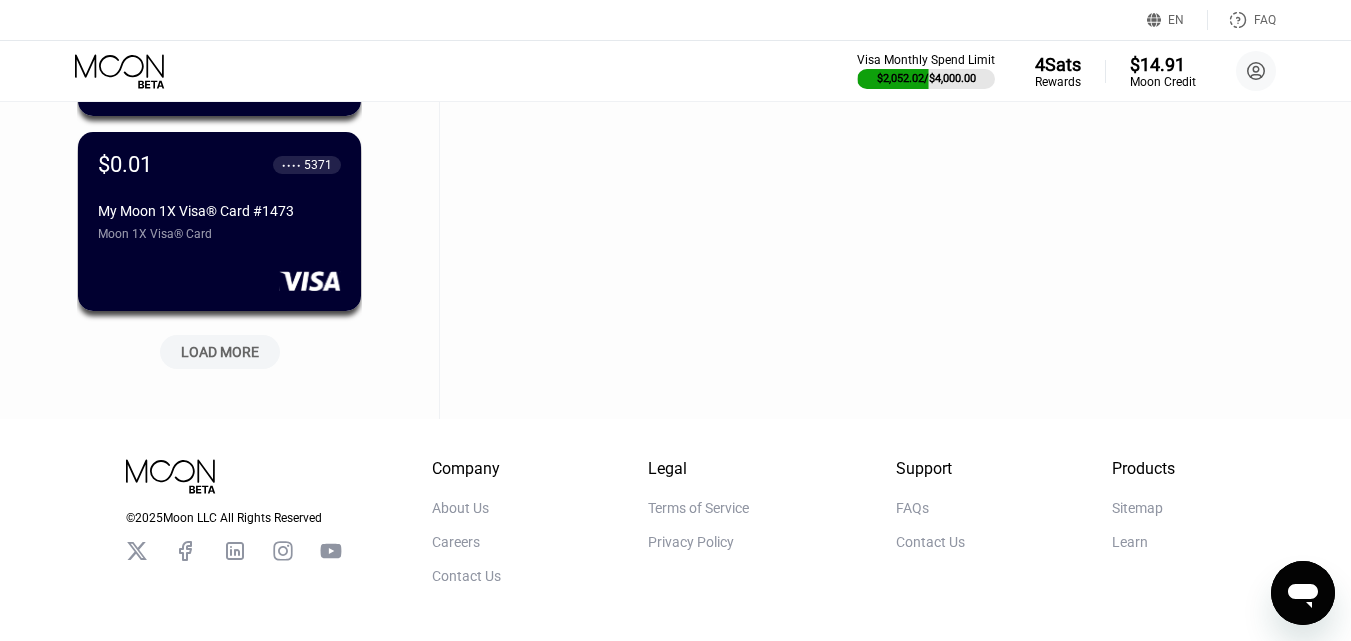click on "LOAD MORE" at bounding box center [220, 352] 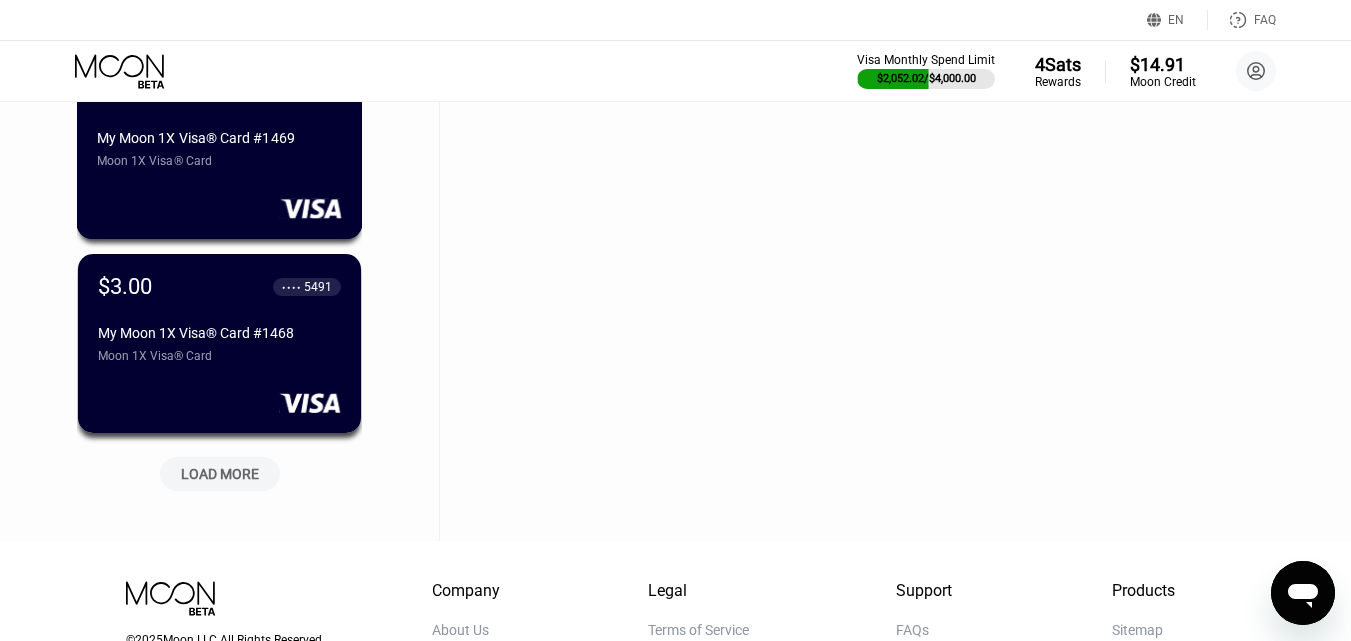 scroll, scrollTop: 5700, scrollLeft: 0, axis: vertical 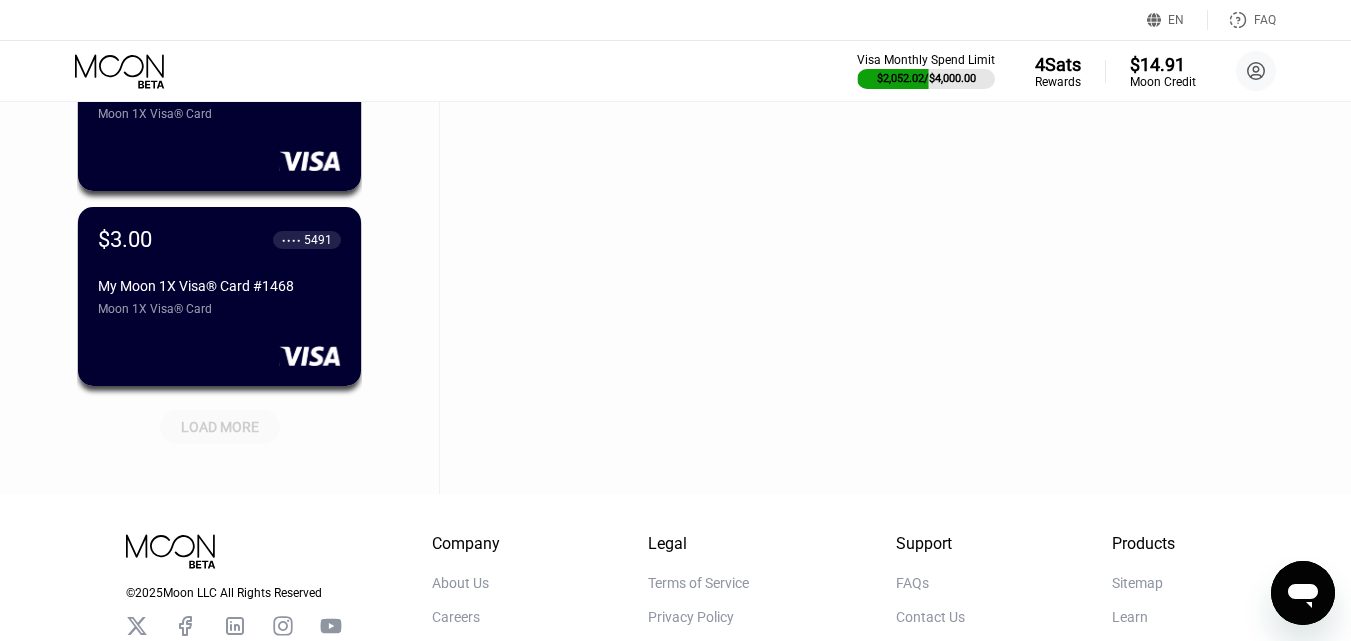 click on "LOAD MORE" at bounding box center (220, 427) 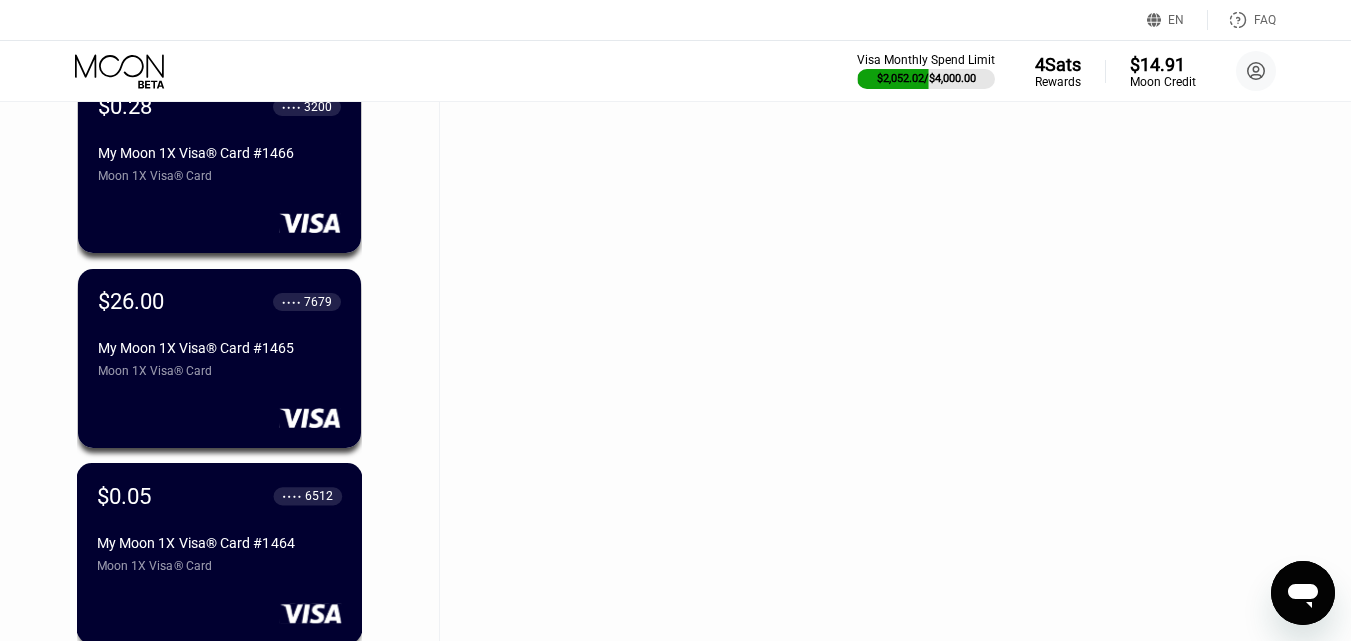 scroll, scrollTop: 6200, scrollLeft: 0, axis: vertical 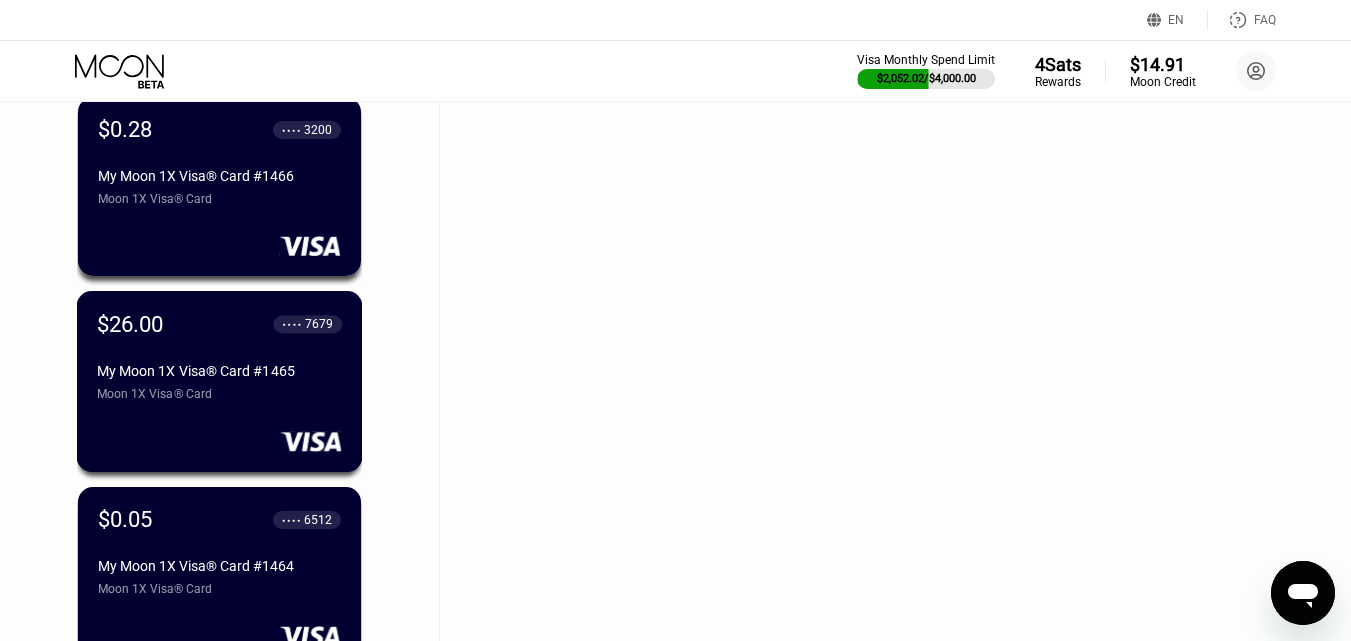 click on "My Moon 1X Visa® Card #1465" at bounding box center (219, 371) 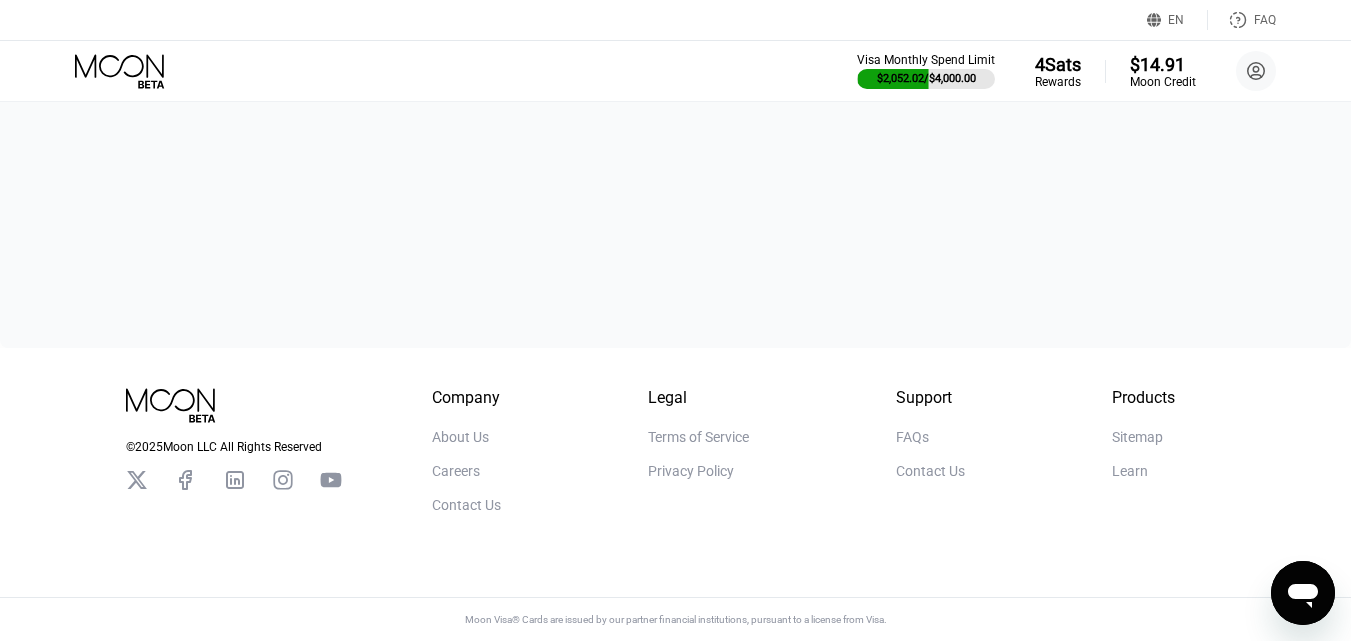 scroll, scrollTop: 0, scrollLeft: 0, axis: both 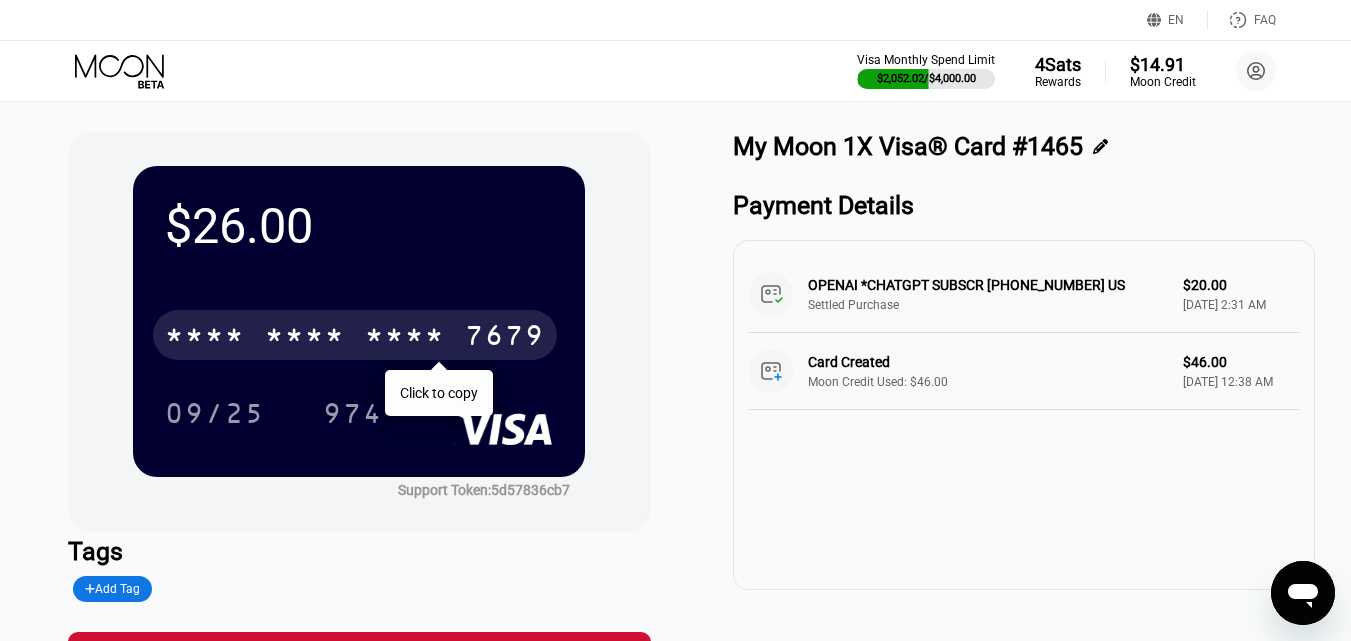 click on "* * * * * * * * * * * * 7679" at bounding box center [355, 335] 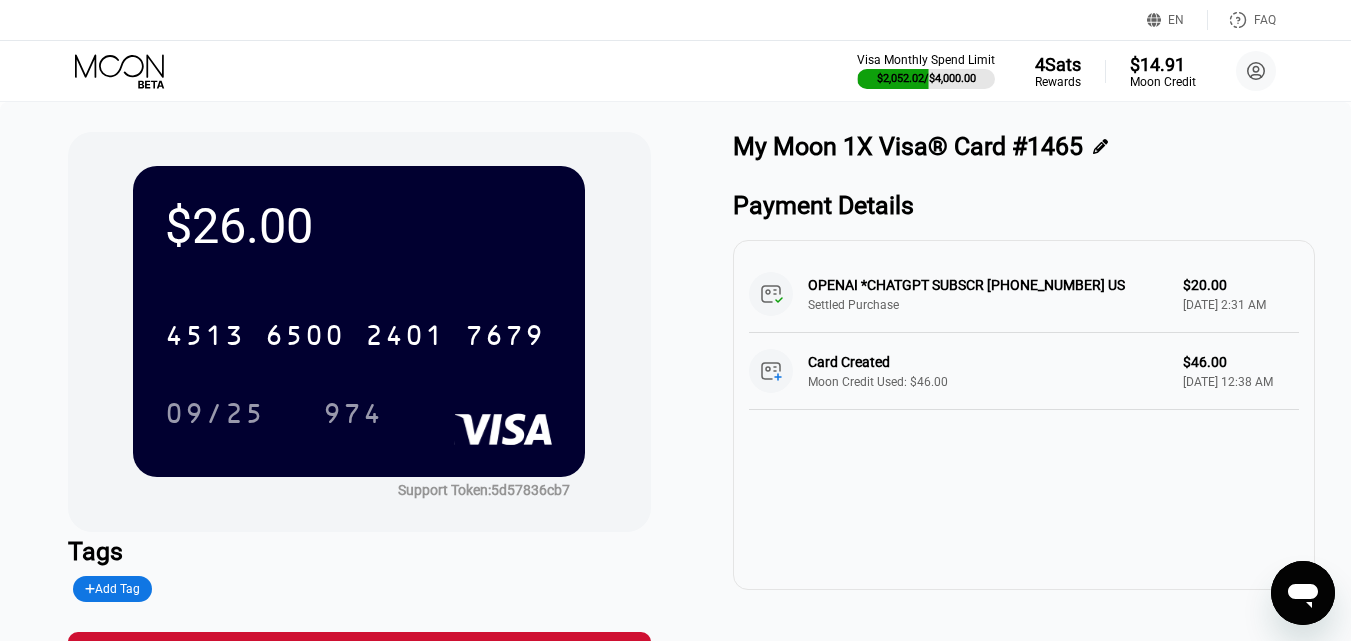 click on "$26.00 4513 6500 2401 7679 09/25 974 Support Token:  5d57836cb7 Tags  Add Tag Mark as used My Moon 1X Visa® Card #1465 Payment Details OPENAI *CHATGPT SUBSCR   [PHONE_NUMBER] US Settled Purchase $20.00 [DATE] 2:31 AM Card Created Moon Credit Used: $46.00 $46.00 [DATE] 12:38 AM" at bounding box center [675, 413] 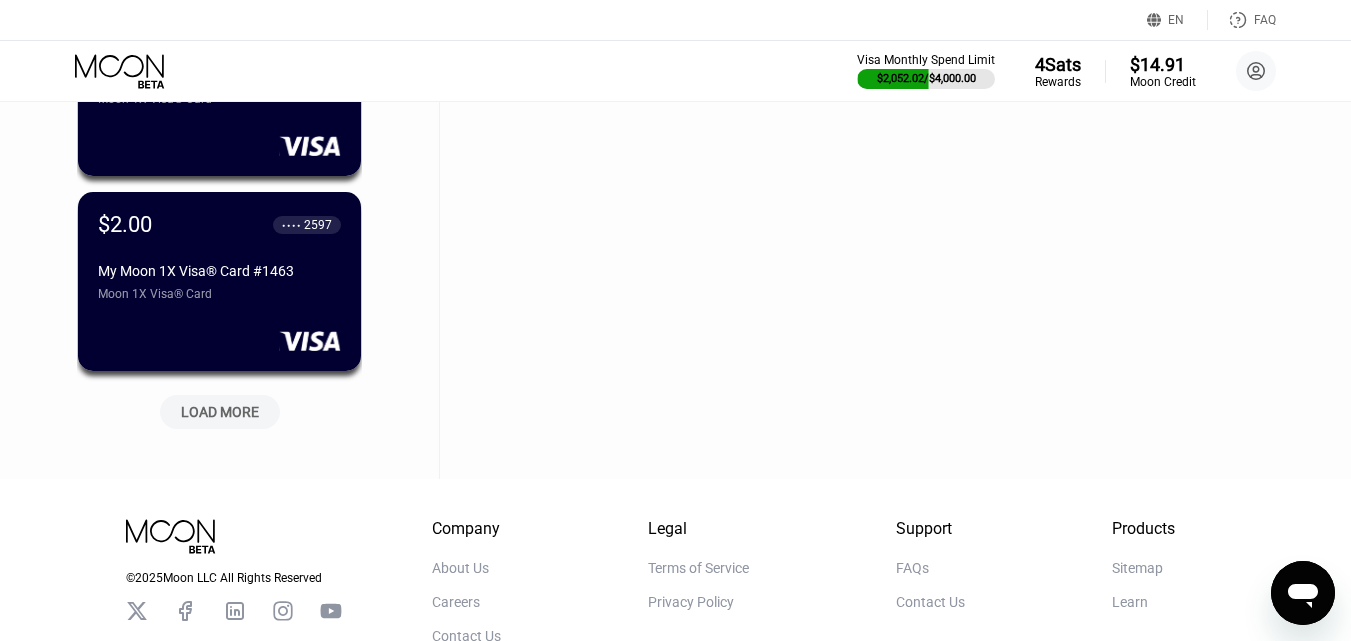 scroll, scrollTop: 6838, scrollLeft: 0, axis: vertical 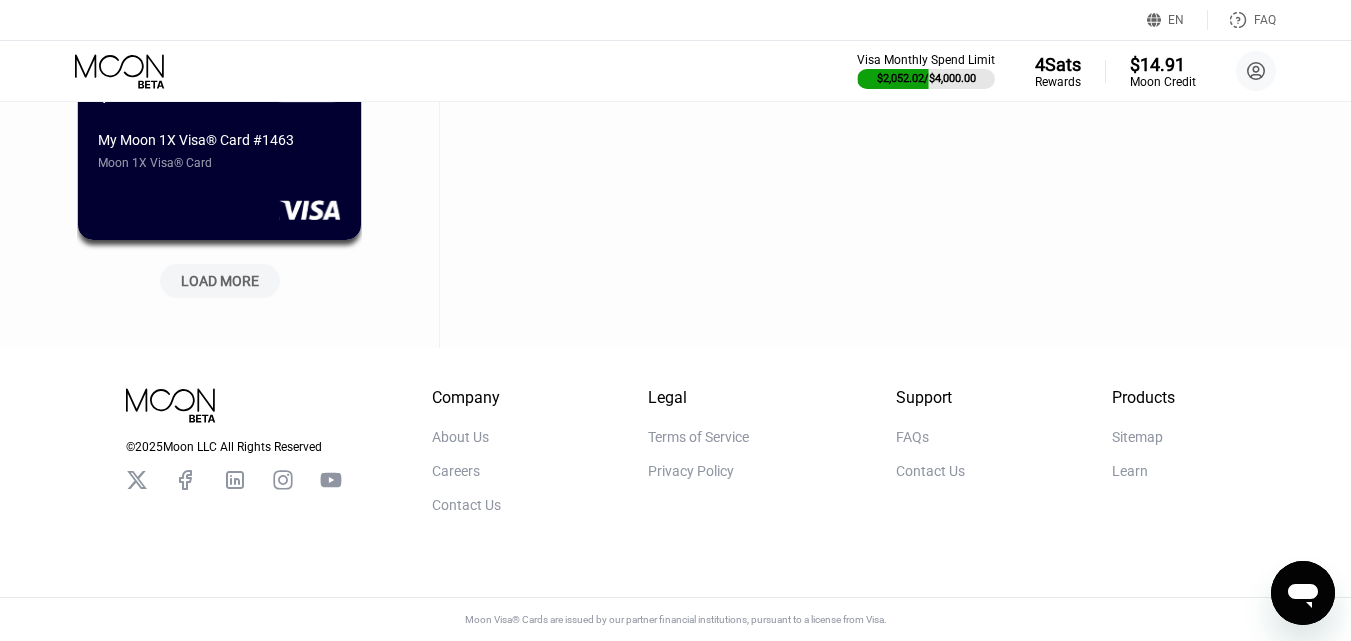 click on "LOAD MORE" at bounding box center [220, 281] 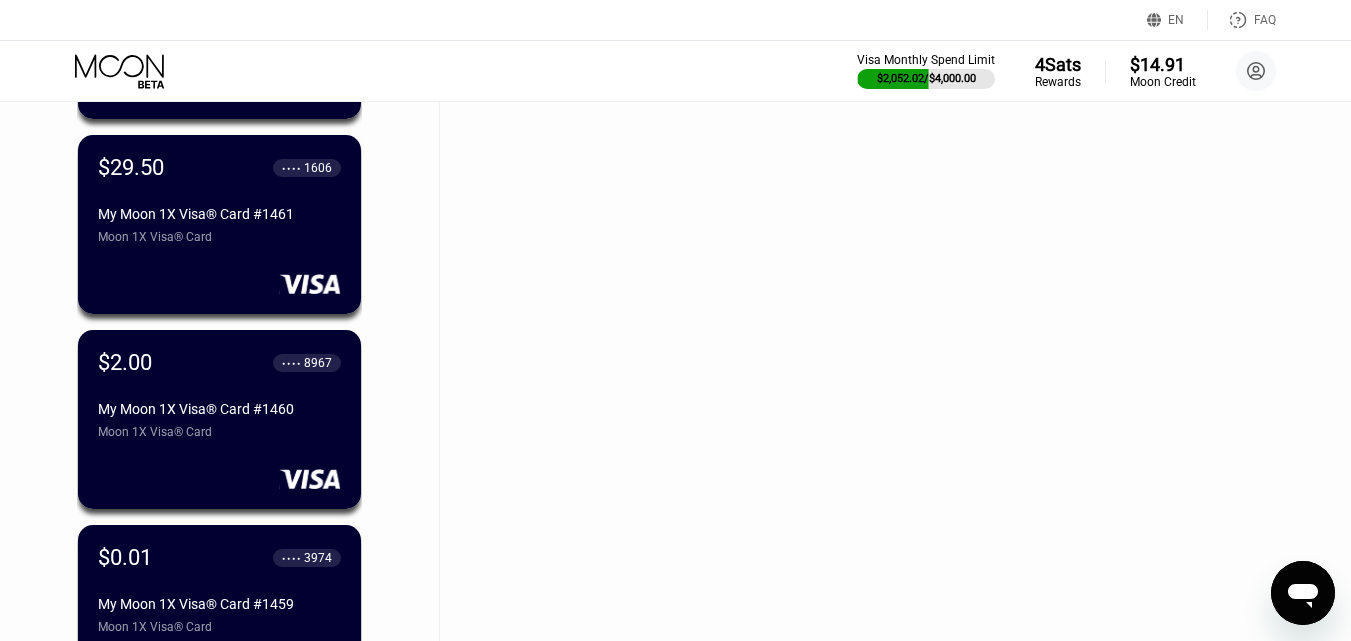 scroll, scrollTop: 7138, scrollLeft: 0, axis: vertical 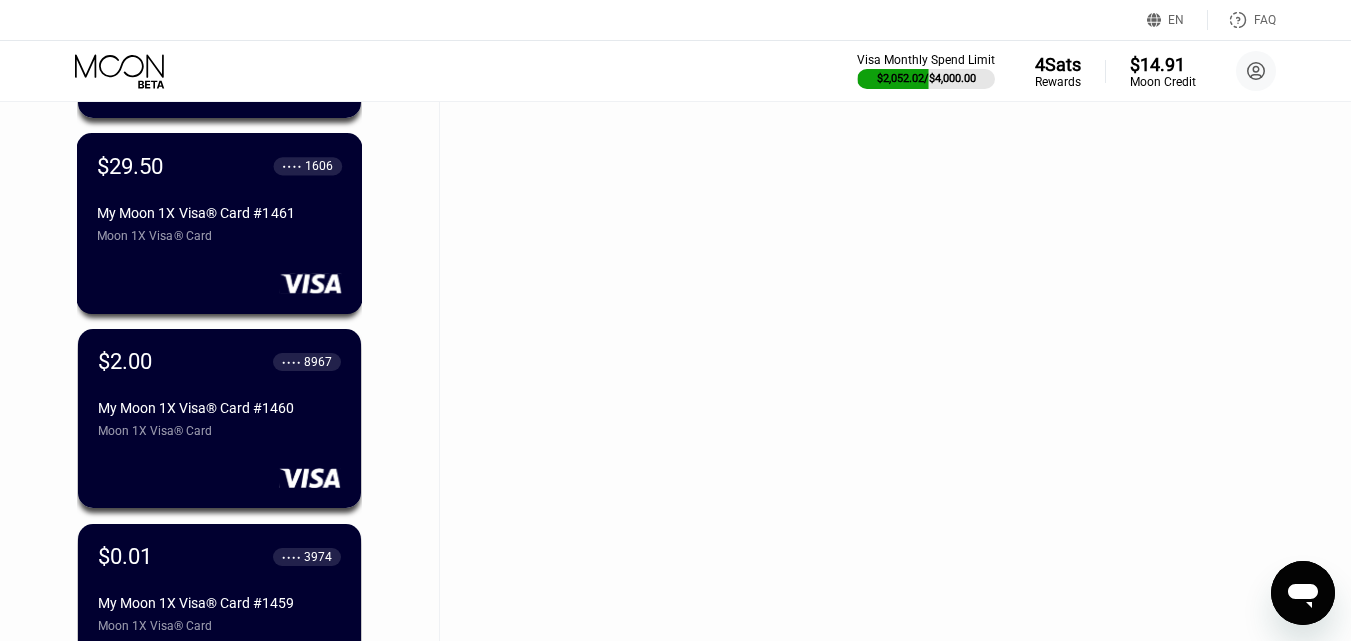 click on "$29.50 ● ● ● ● 1606 My Moon 1X Visa® Card #1461 Moon 1X Visa® Card" at bounding box center (220, 223) 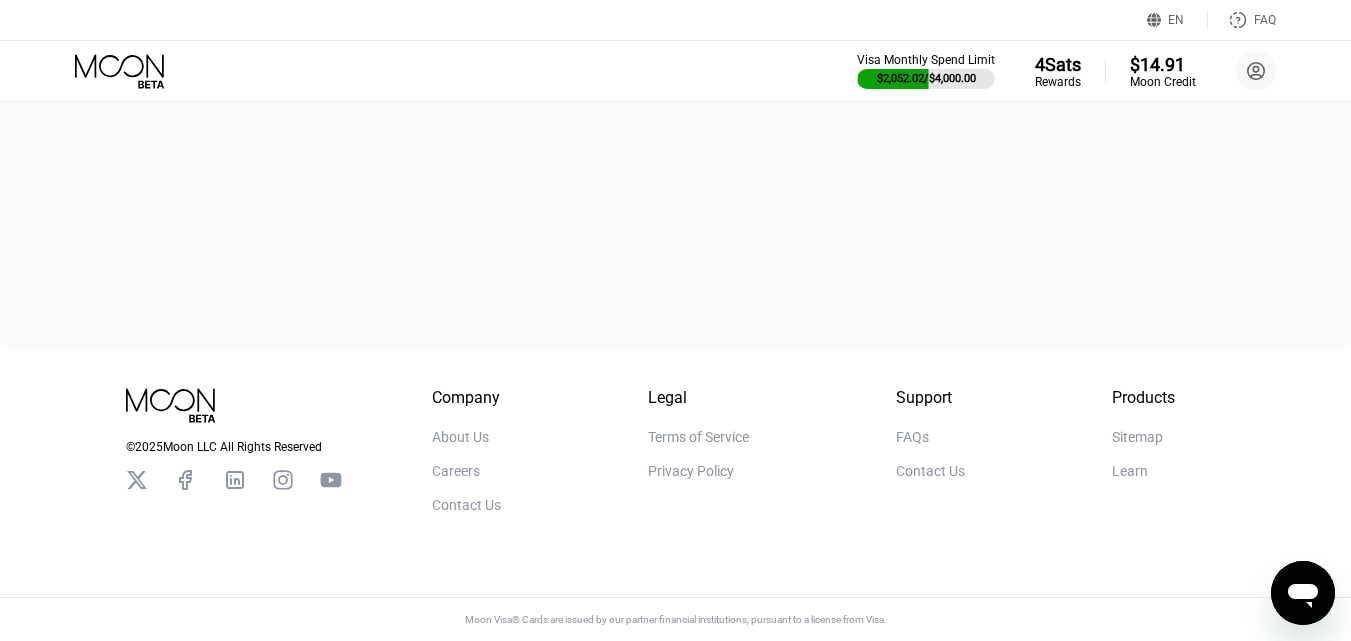 scroll, scrollTop: 0, scrollLeft: 0, axis: both 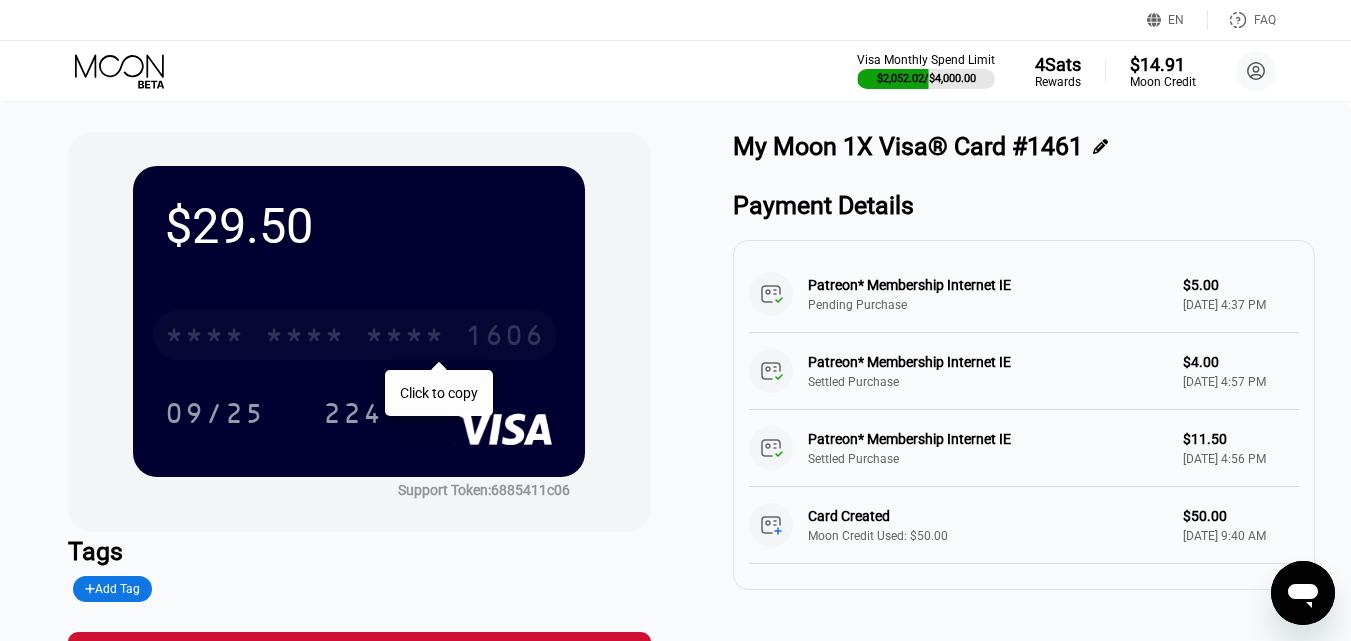 click on "* * * *" at bounding box center [305, 338] 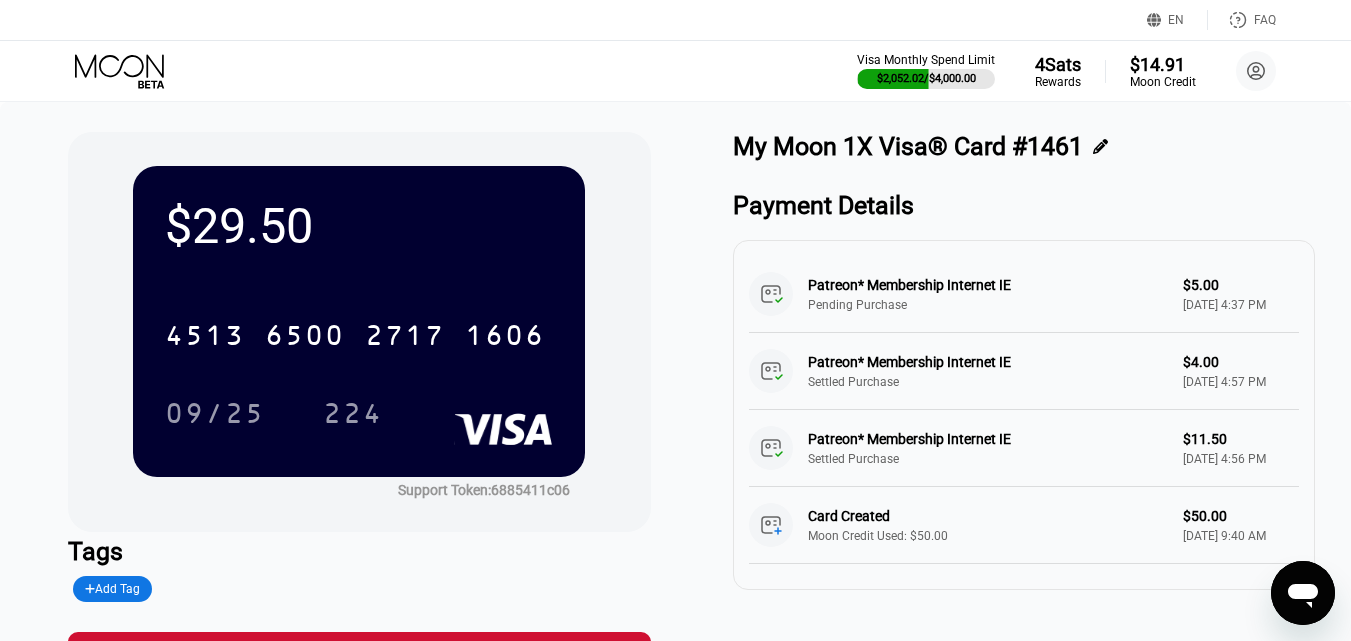 click 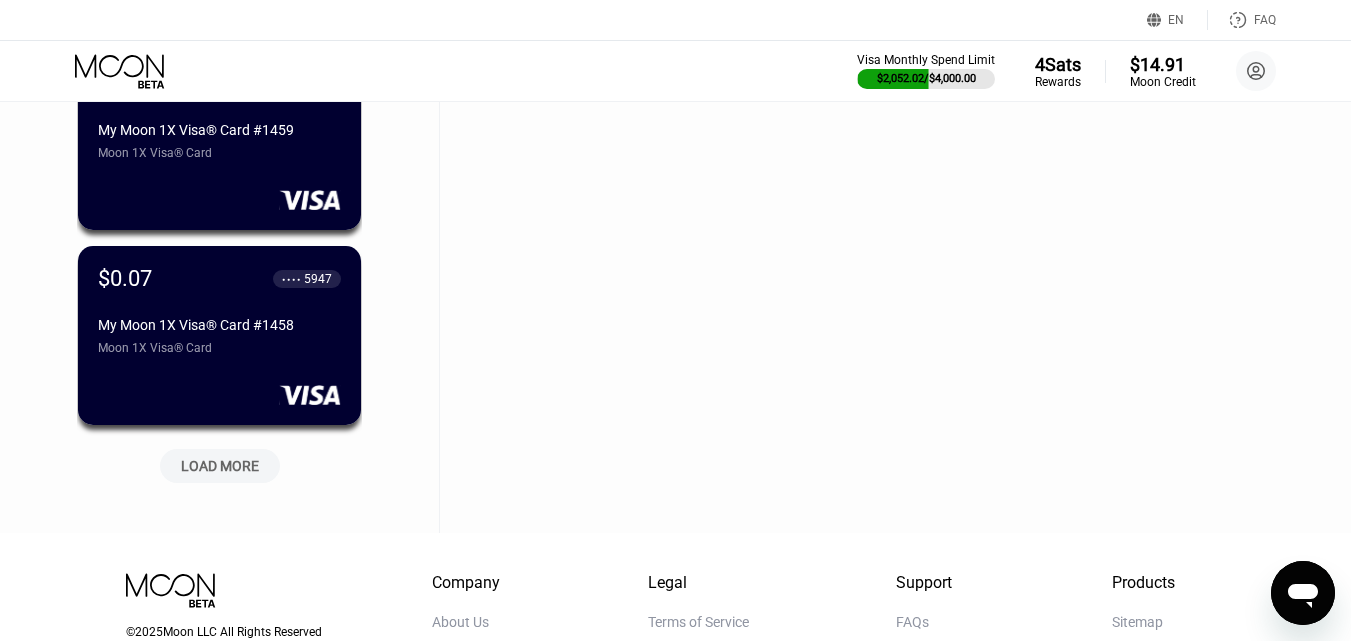 scroll, scrollTop: 7613, scrollLeft: 0, axis: vertical 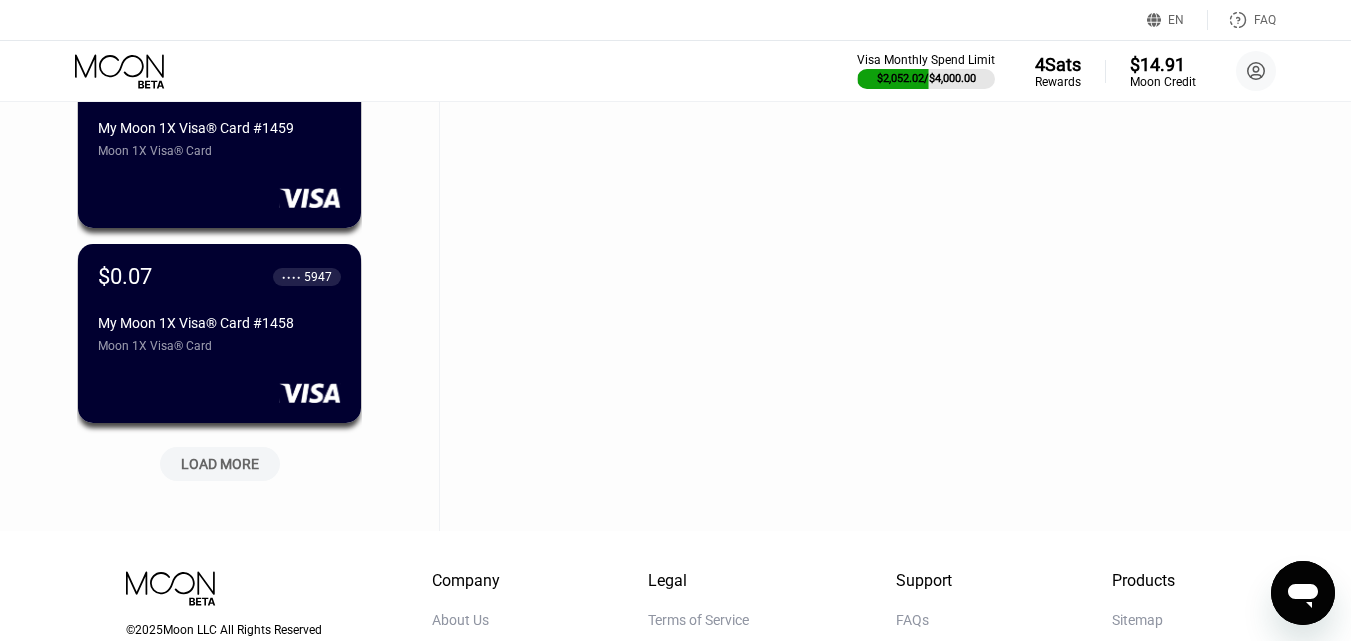 click on "LOAD MORE" at bounding box center [220, 464] 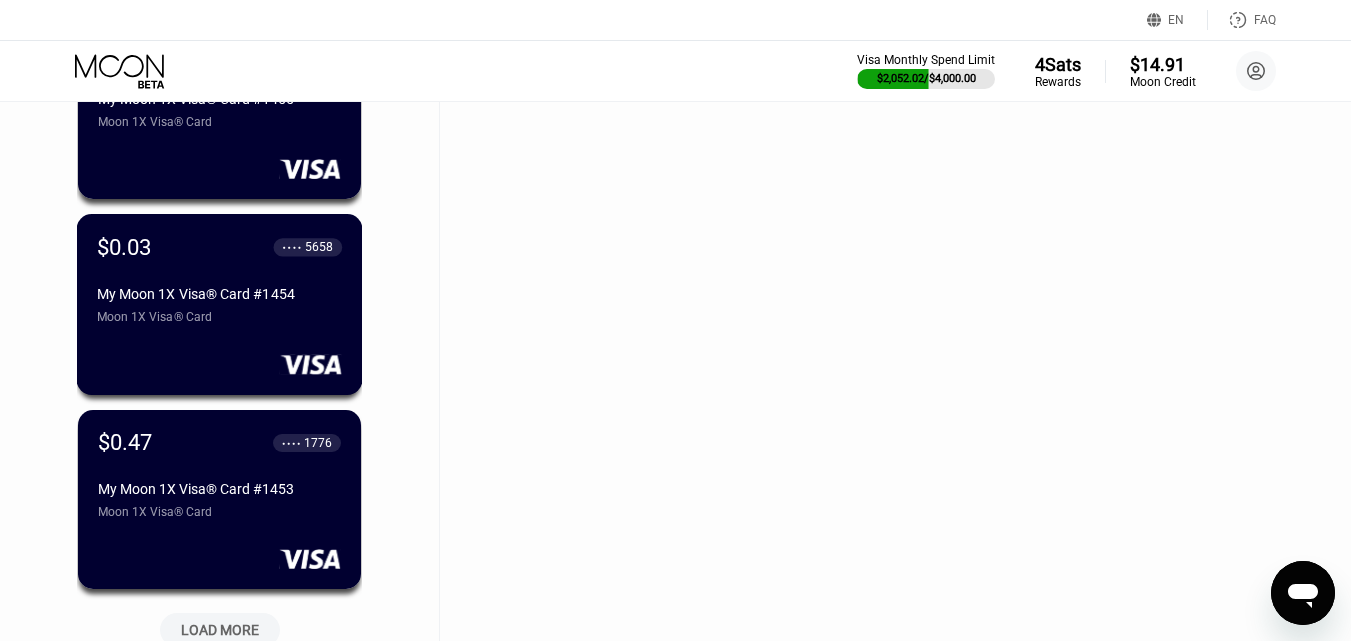 scroll, scrollTop: 8613, scrollLeft: 0, axis: vertical 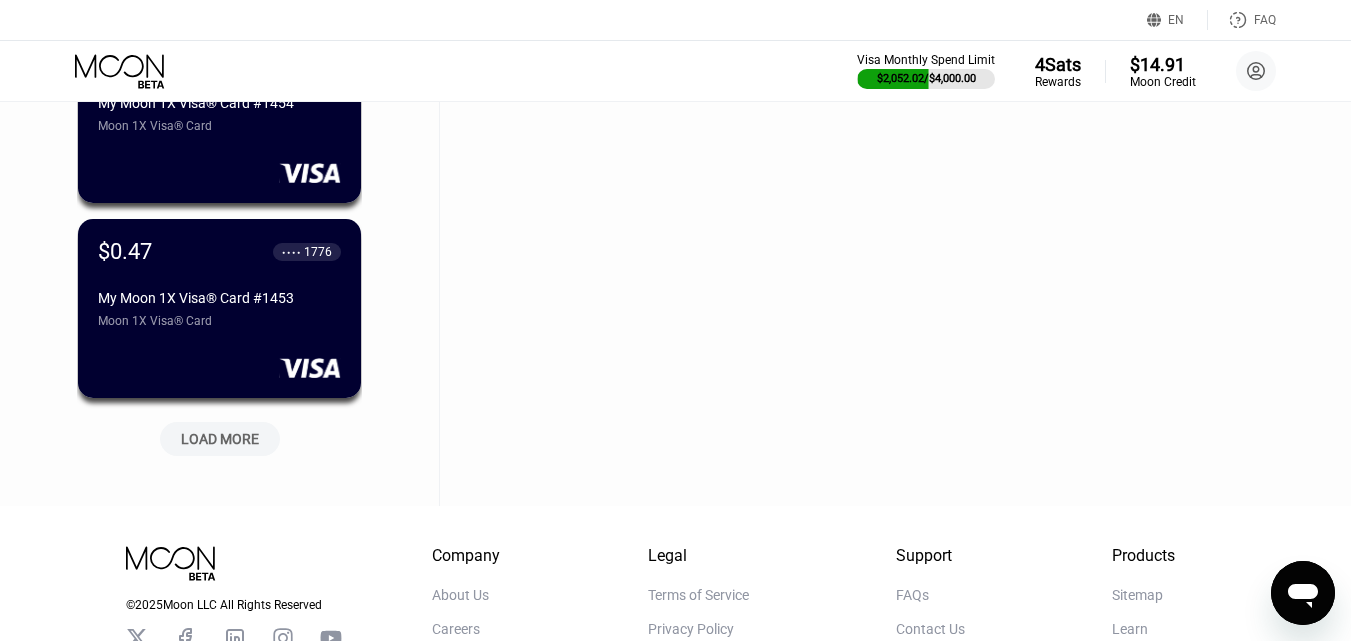 click on "LOAD MORE" at bounding box center [220, 439] 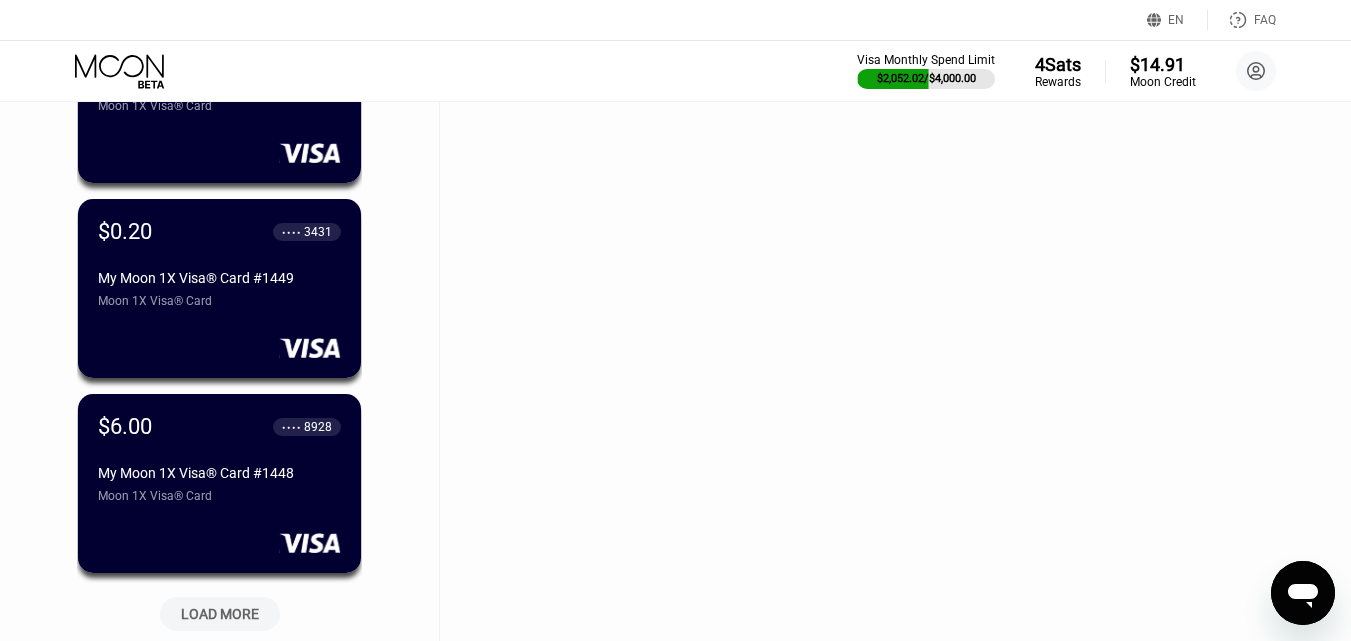 scroll, scrollTop: 9613, scrollLeft: 0, axis: vertical 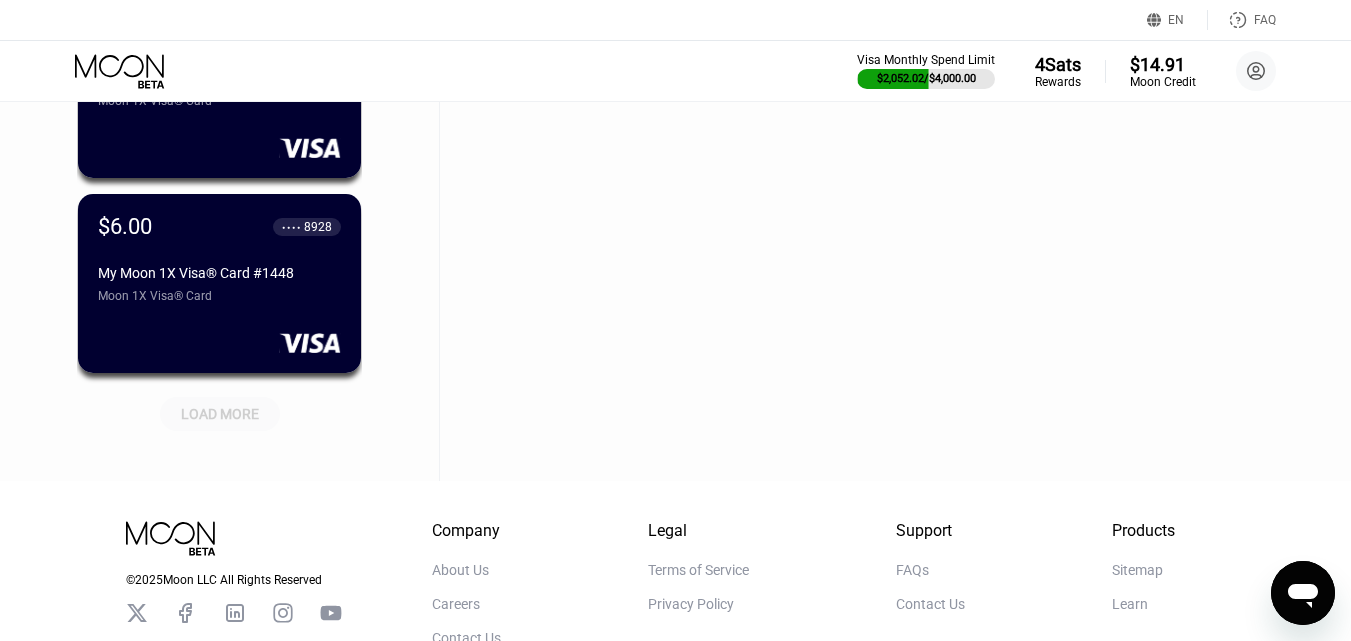 click on "LOAD MORE" at bounding box center (220, 414) 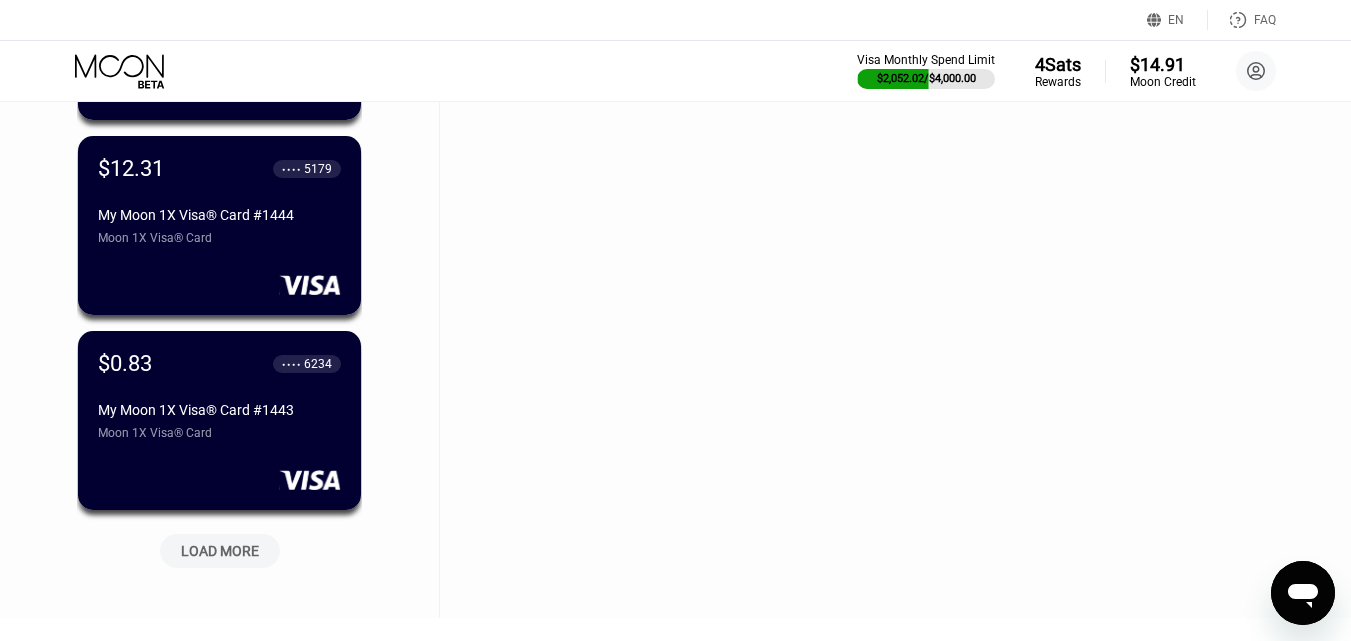 scroll, scrollTop: 10513, scrollLeft: 0, axis: vertical 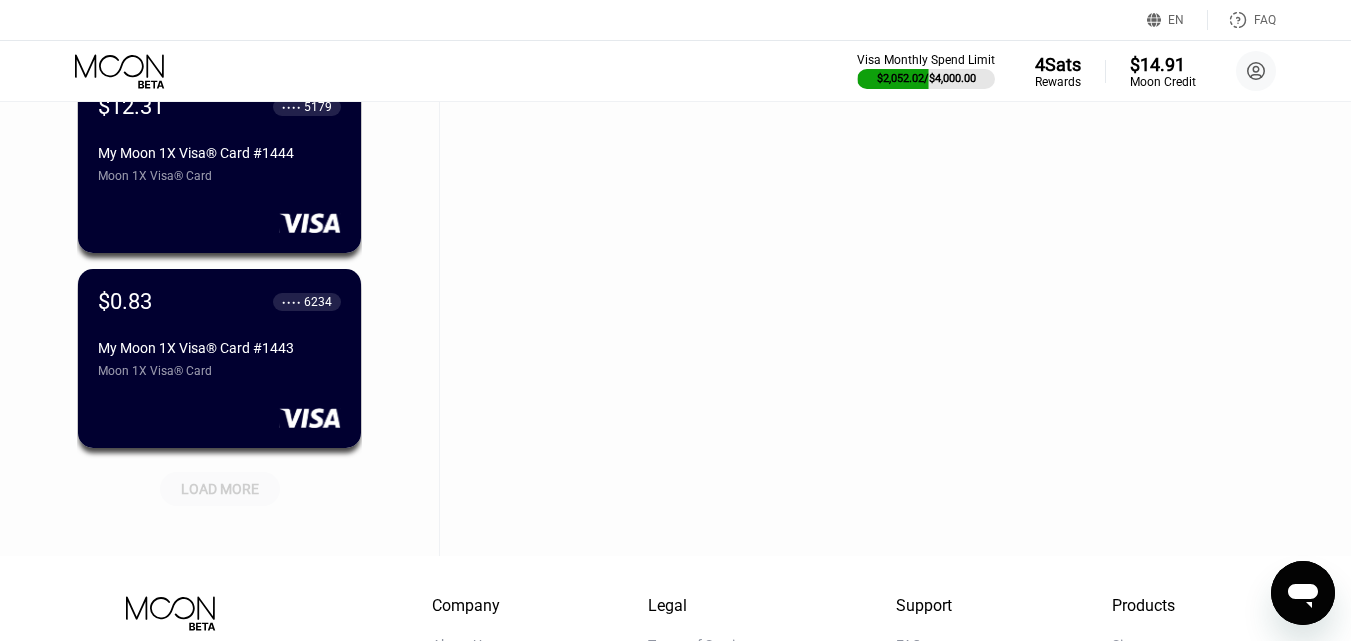 click on "LOAD MORE" at bounding box center [220, 489] 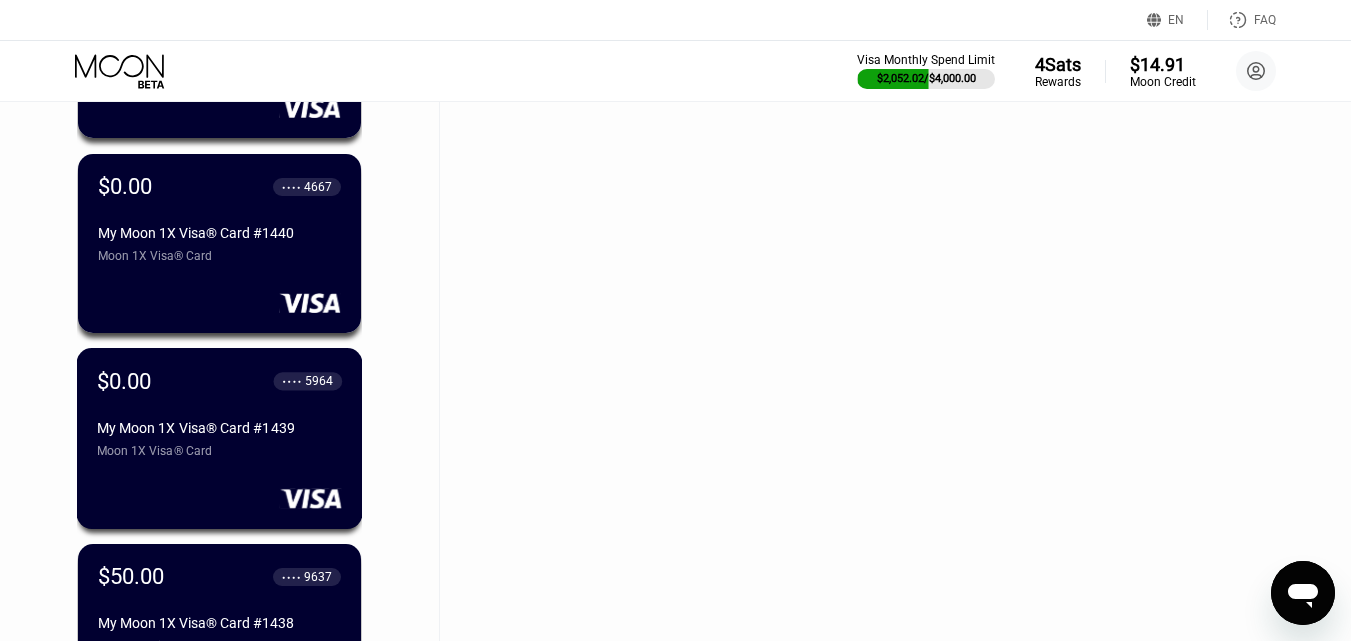scroll, scrollTop: 11613, scrollLeft: 0, axis: vertical 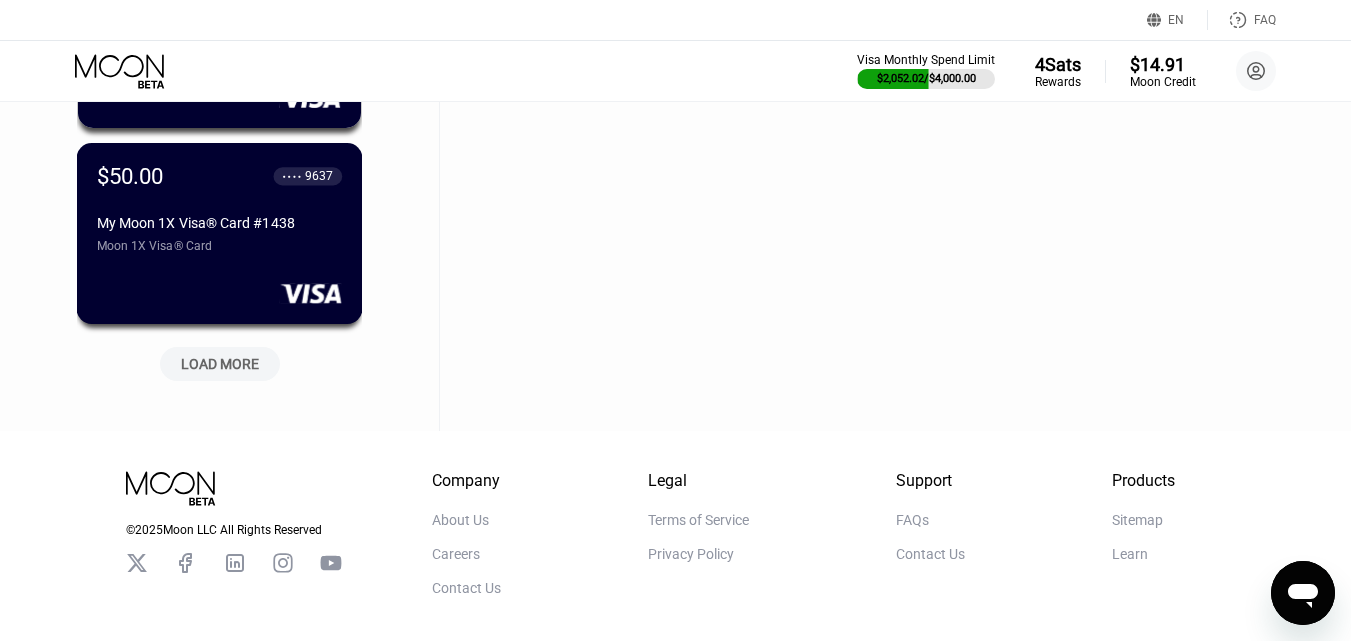 click on "My Moon 1X Visa® Card #1438" at bounding box center (219, 223) 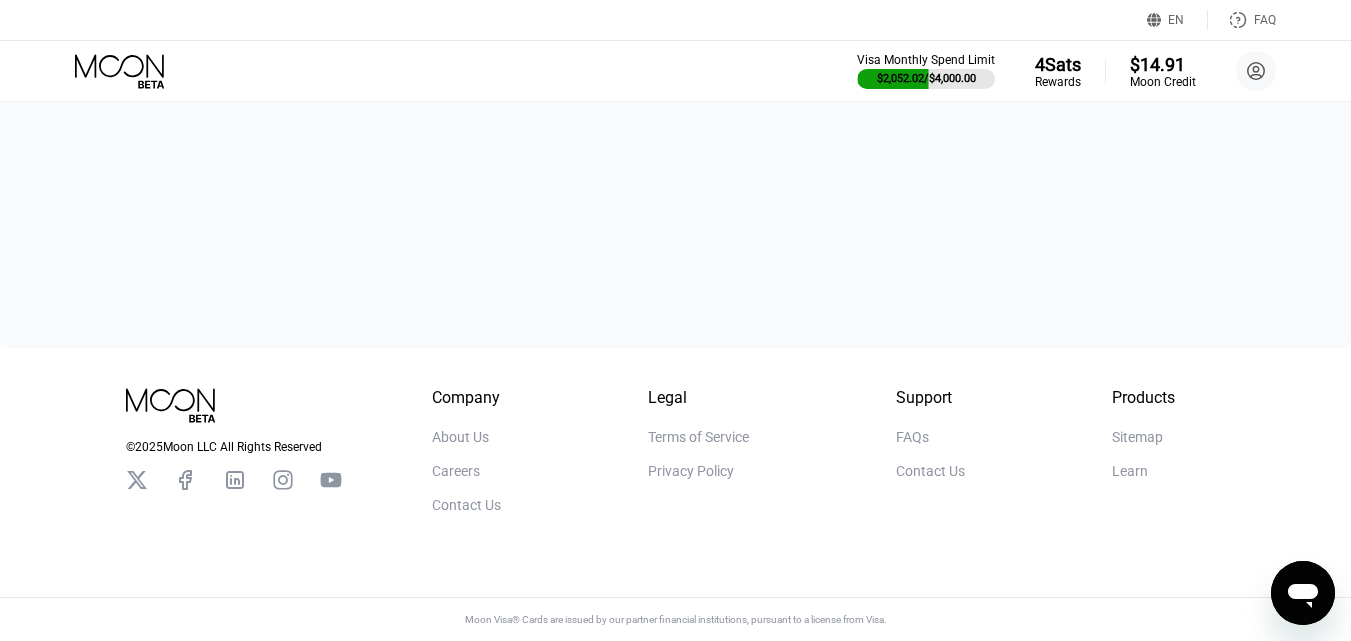 scroll, scrollTop: 0, scrollLeft: 0, axis: both 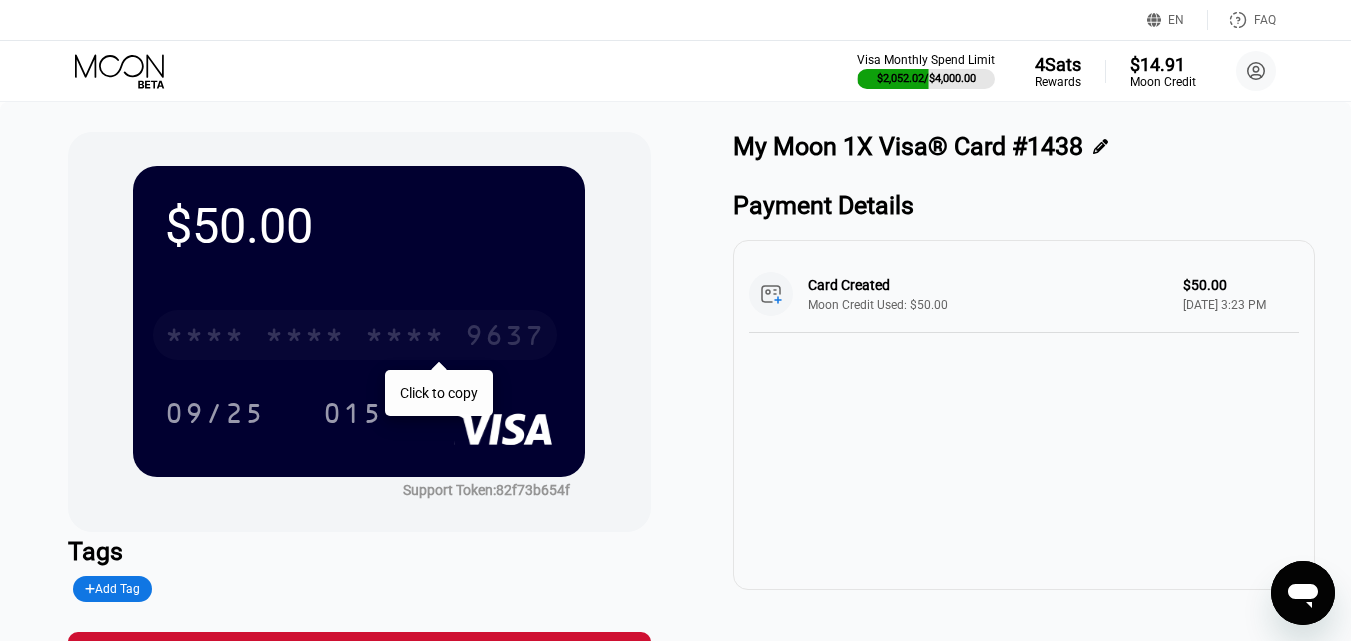 click on "* * * *" at bounding box center (405, 338) 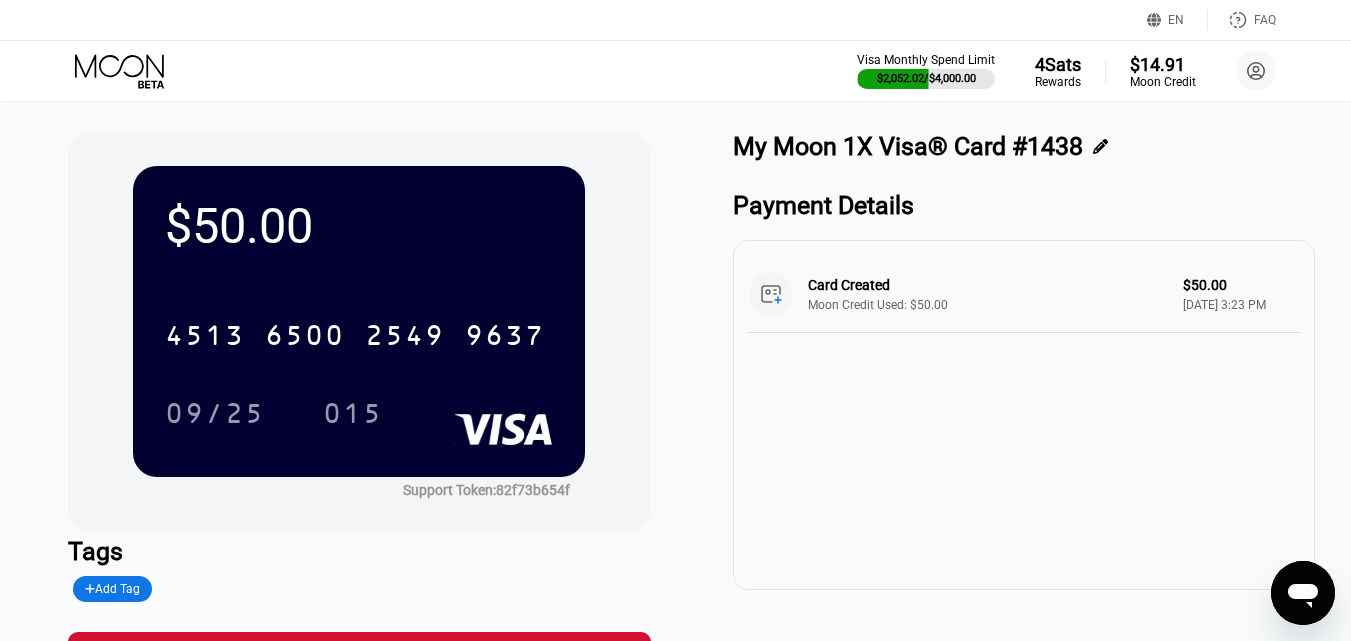click 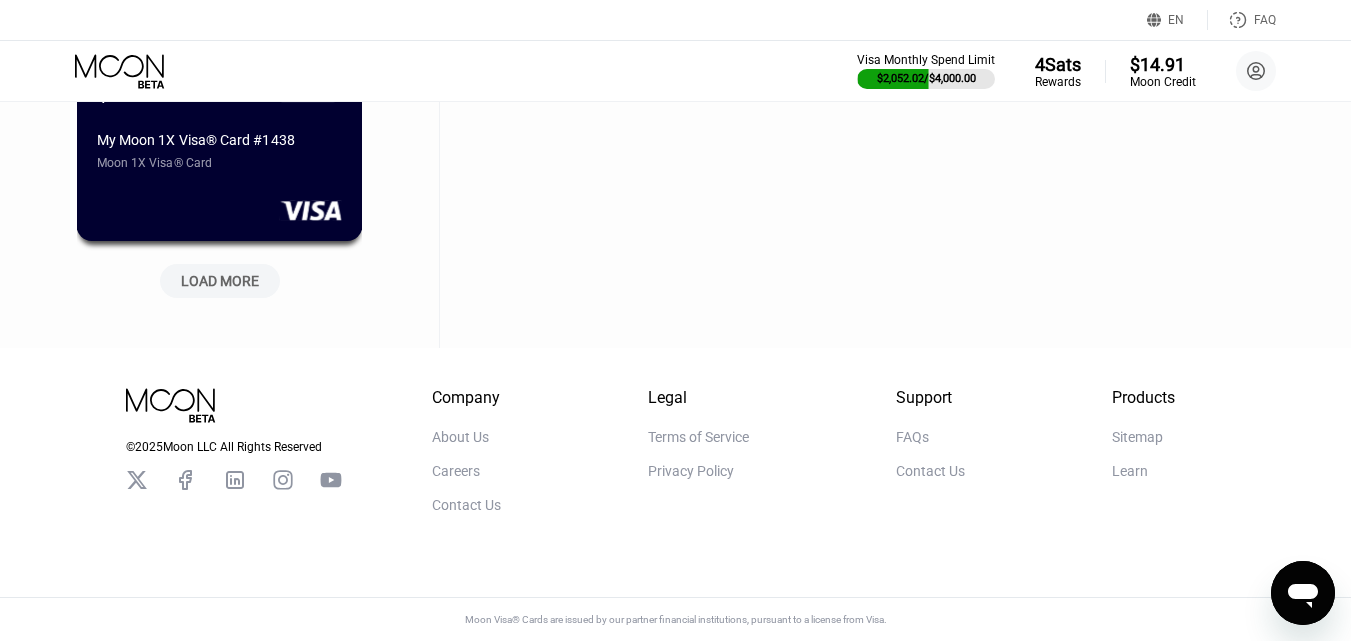 scroll, scrollTop: 11713, scrollLeft: 0, axis: vertical 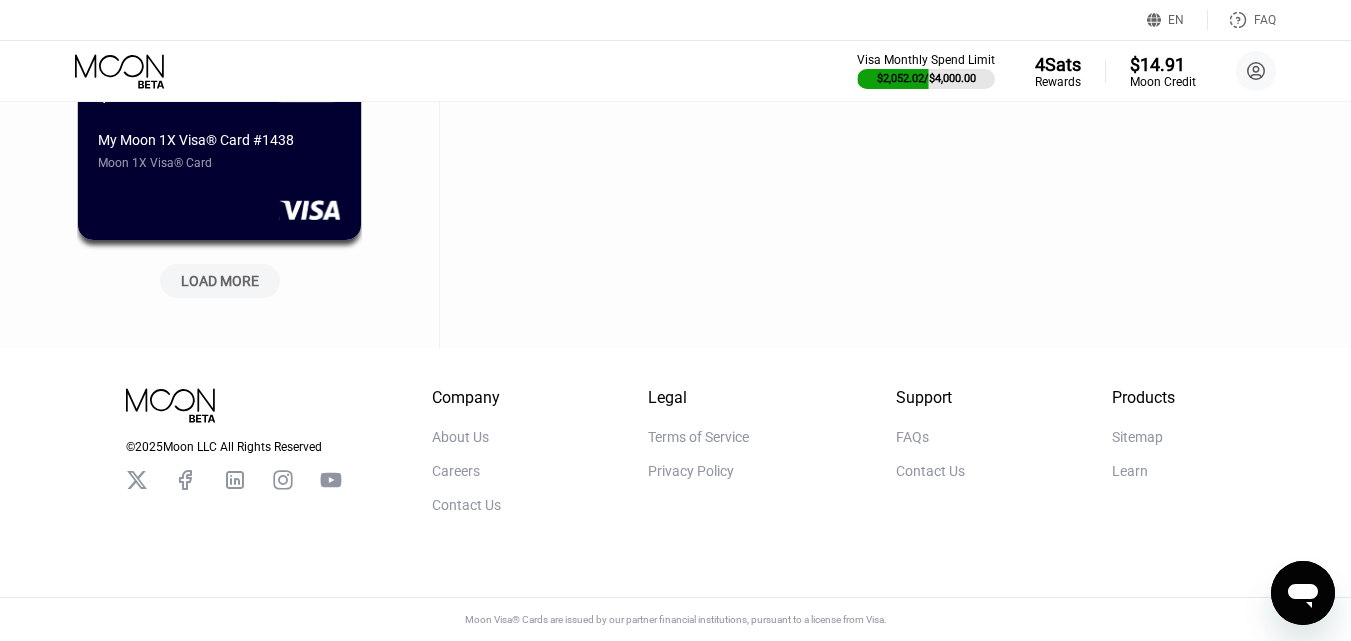click on "LOAD MORE" at bounding box center [220, 281] 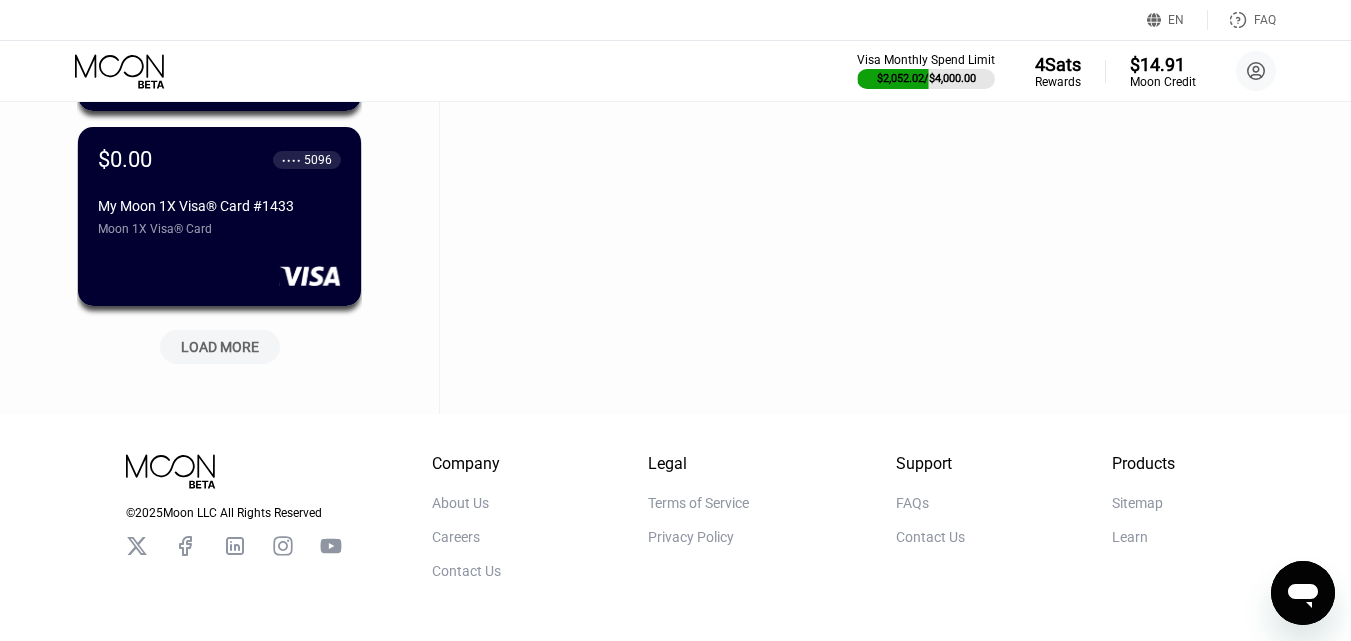 scroll, scrollTop: 12613, scrollLeft: 0, axis: vertical 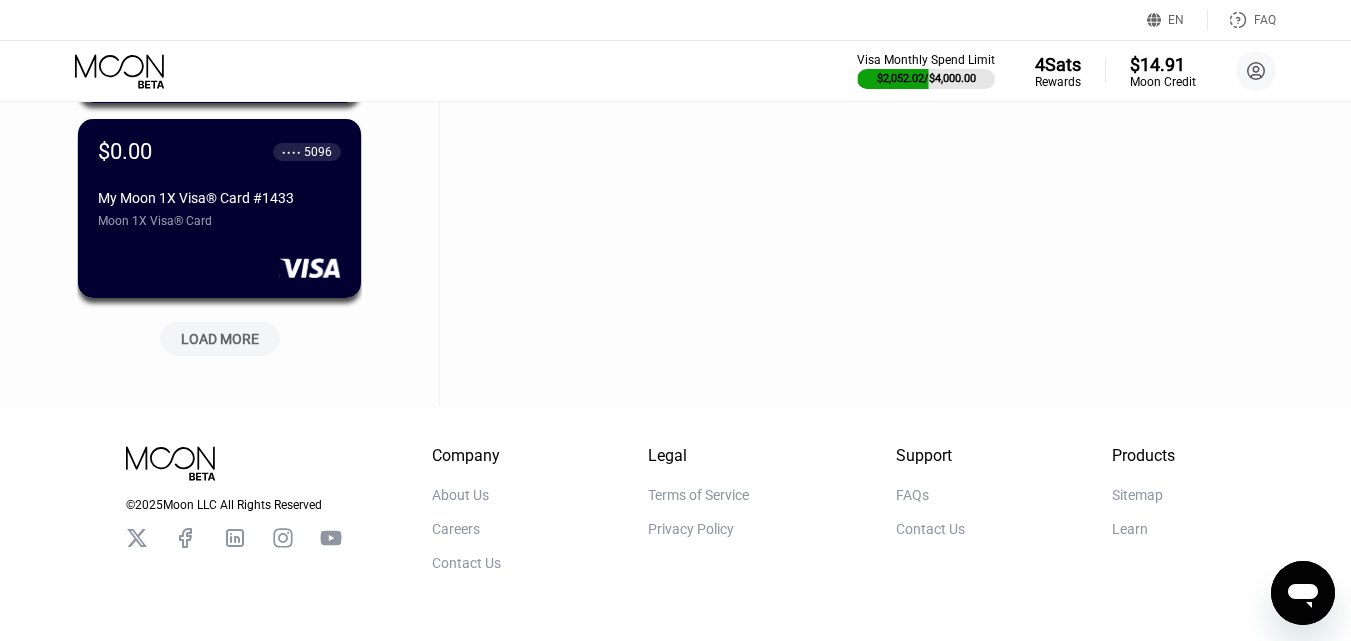 click on "LOAD MORE" at bounding box center [220, 339] 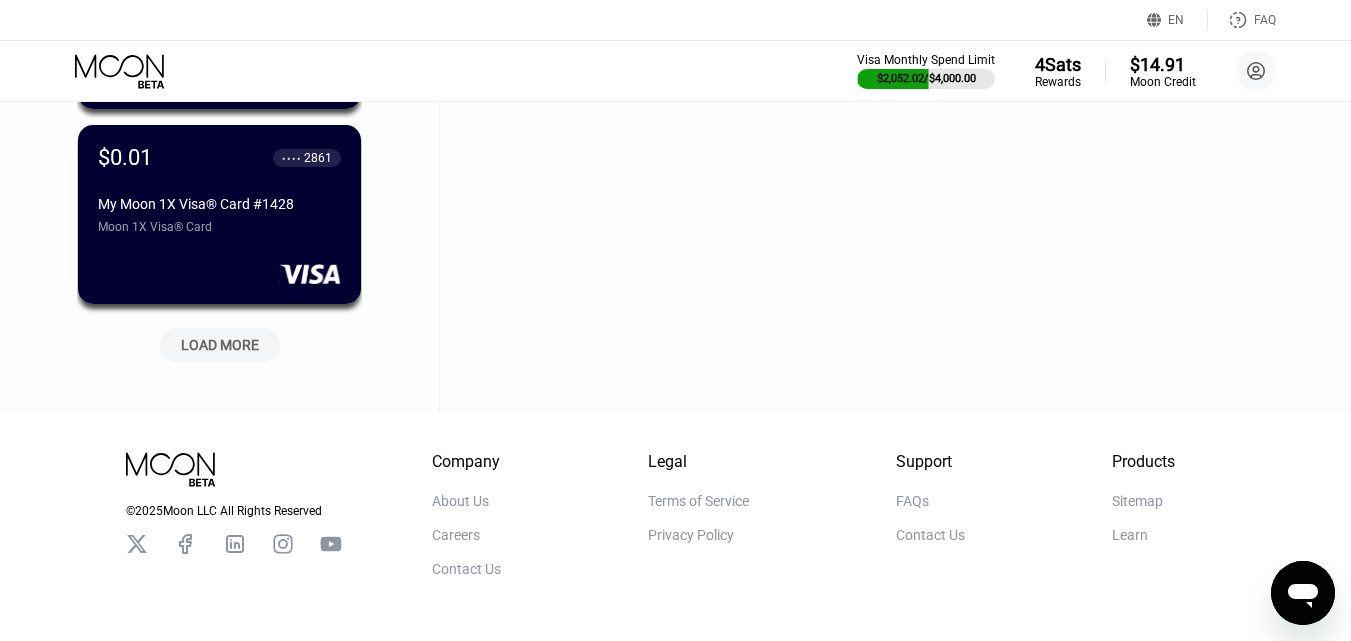 scroll, scrollTop: 13613, scrollLeft: 0, axis: vertical 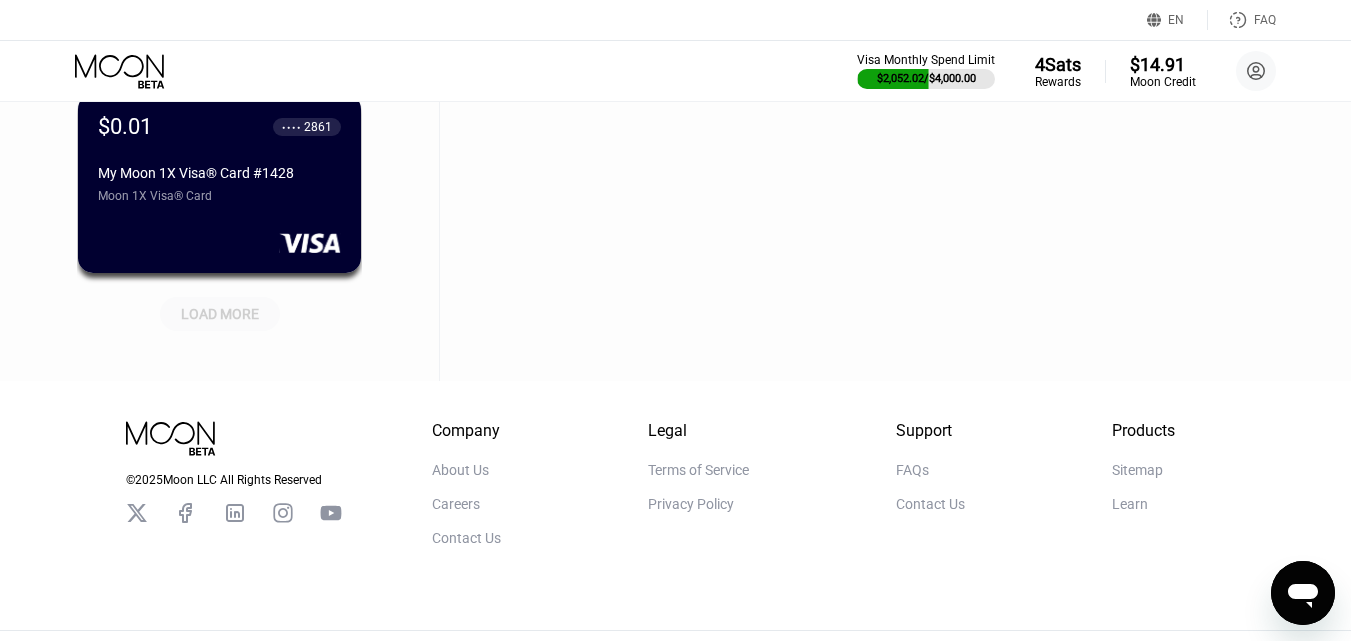 click on "LOAD MORE" at bounding box center (220, 314) 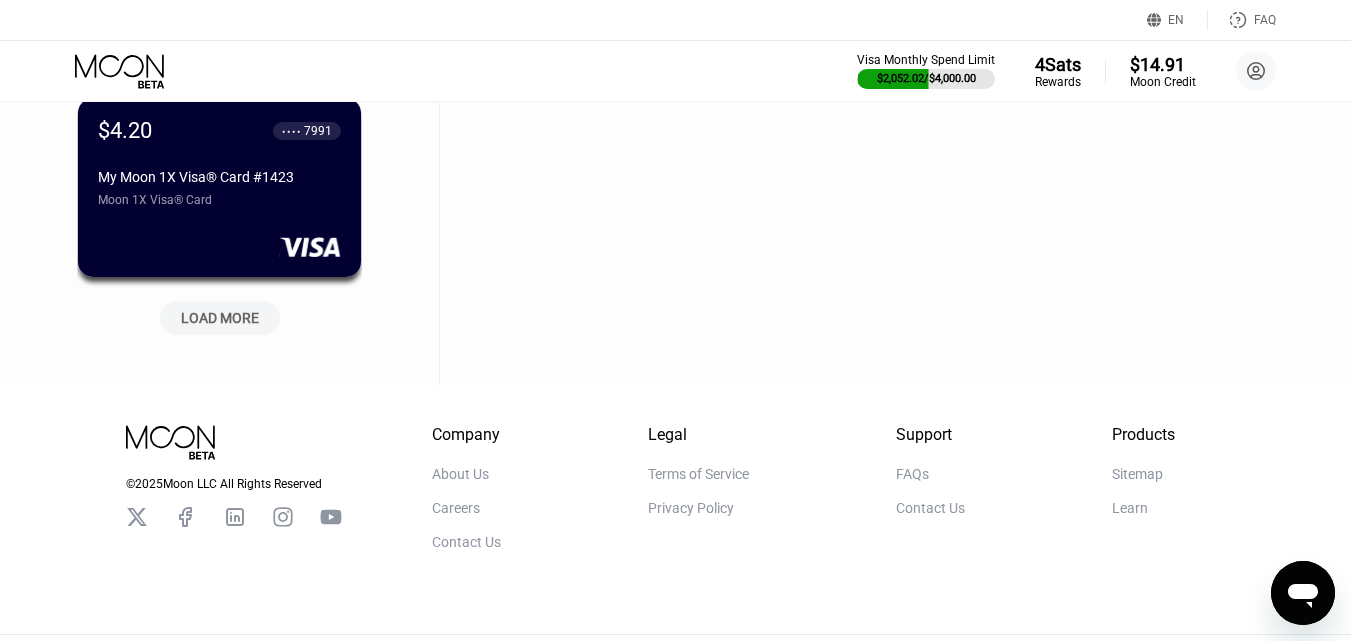 scroll, scrollTop: 14613, scrollLeft: 0, axis: vertical 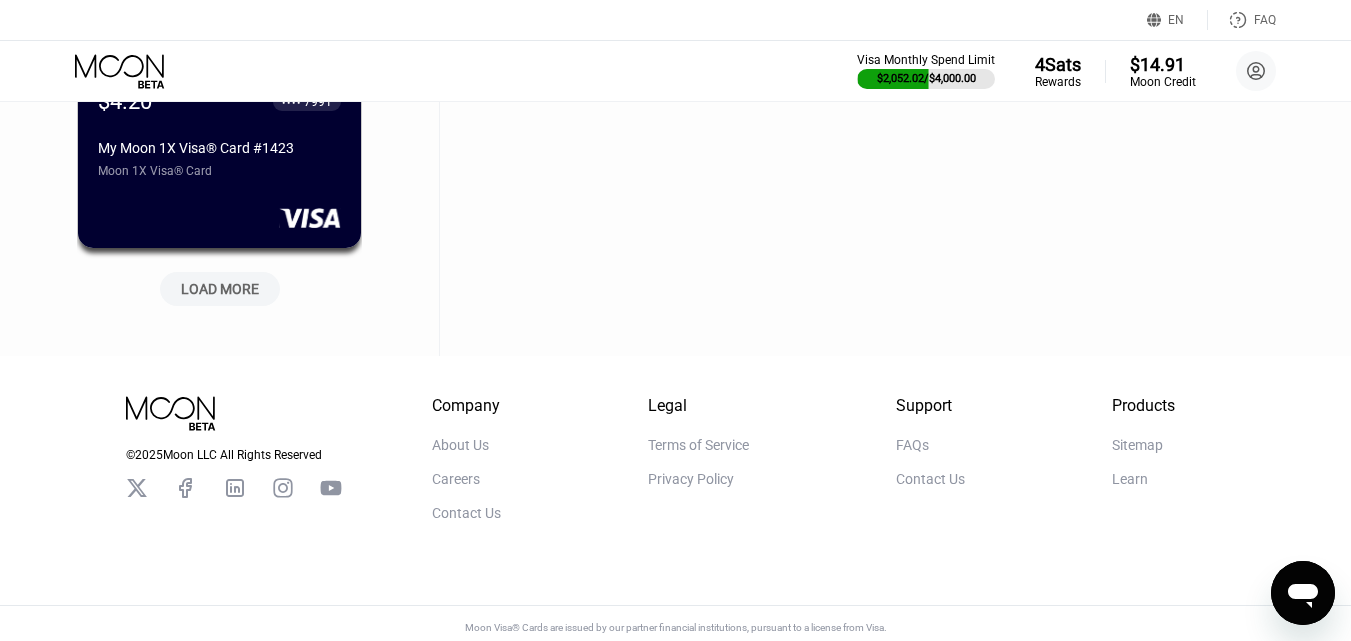 click on "LOAD MORE" at bounding box center (220, 289) 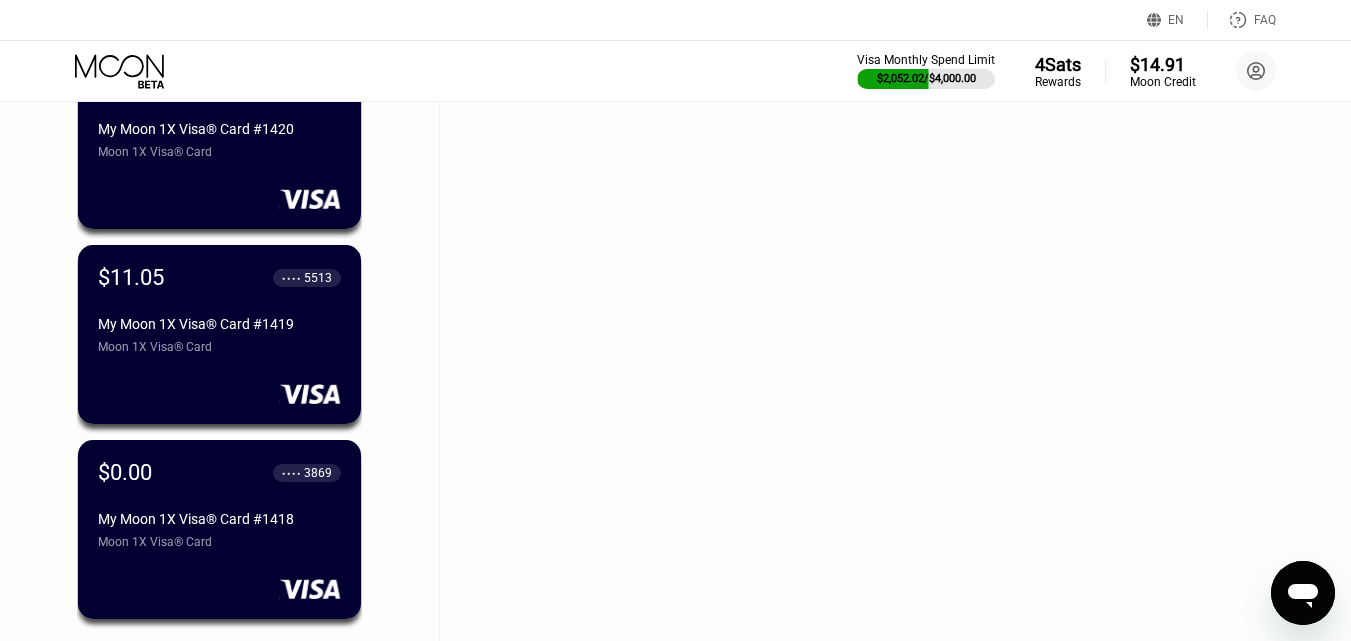 scroll, scrollTop: 15313, scrollLeft: 0, axis: vertical 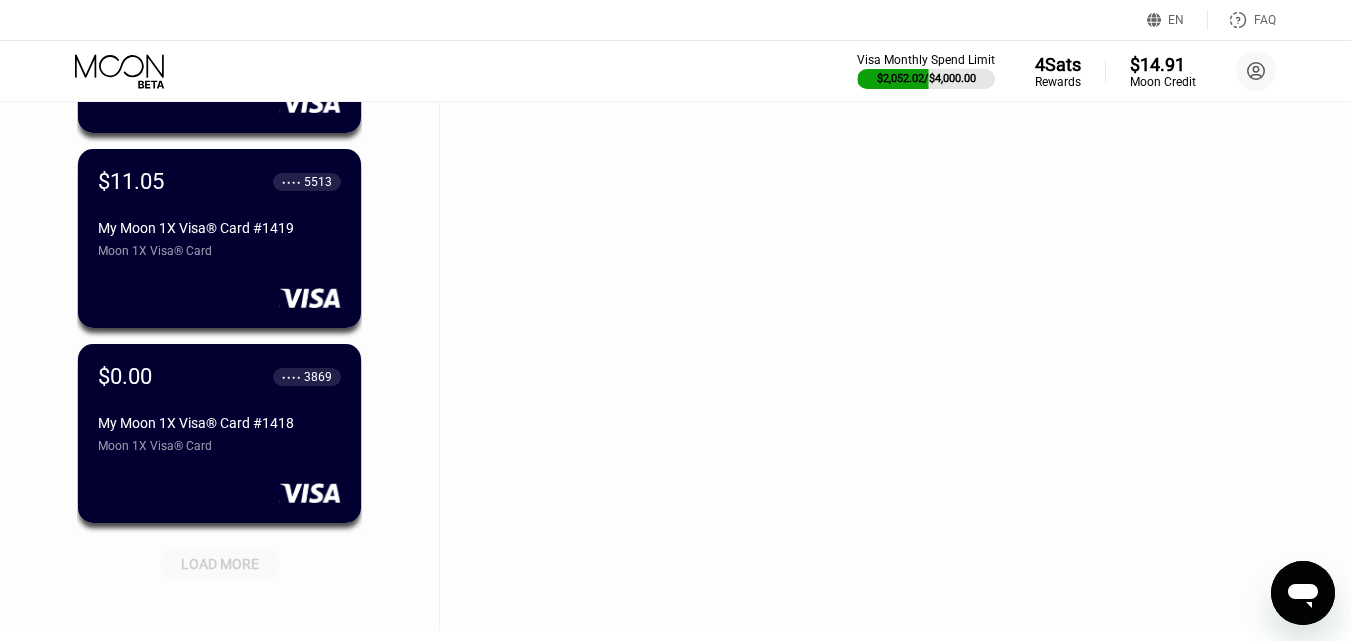 click on "LOAD MORE" at bounding box center (220, 564) 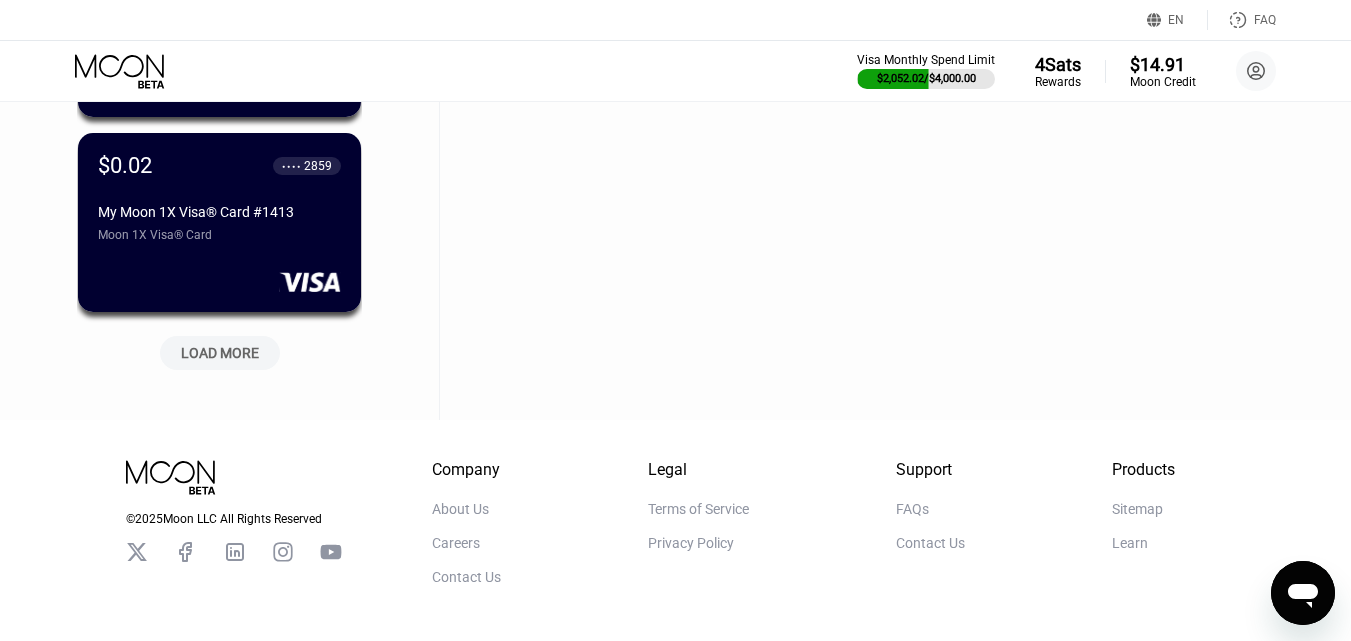 scroll, scrollTop: 16513, scrollLeft: 0, axis: vertical 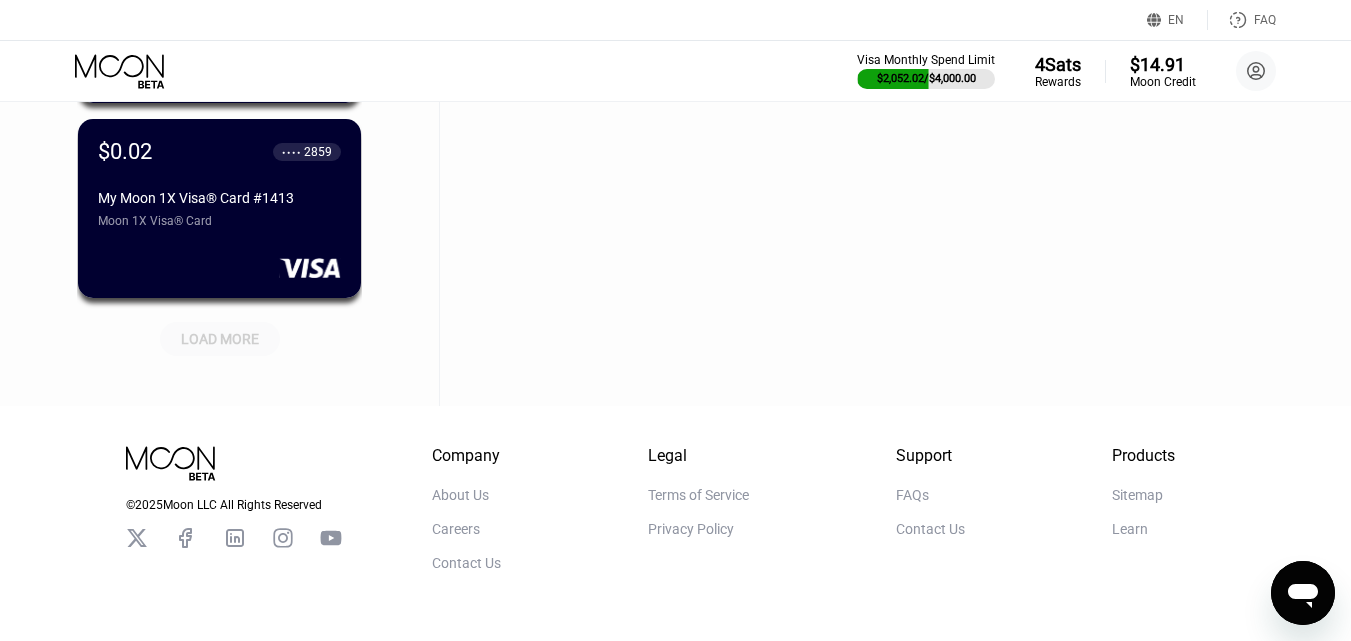 click on "LOAD MORE" at bounding box center (220, 339) 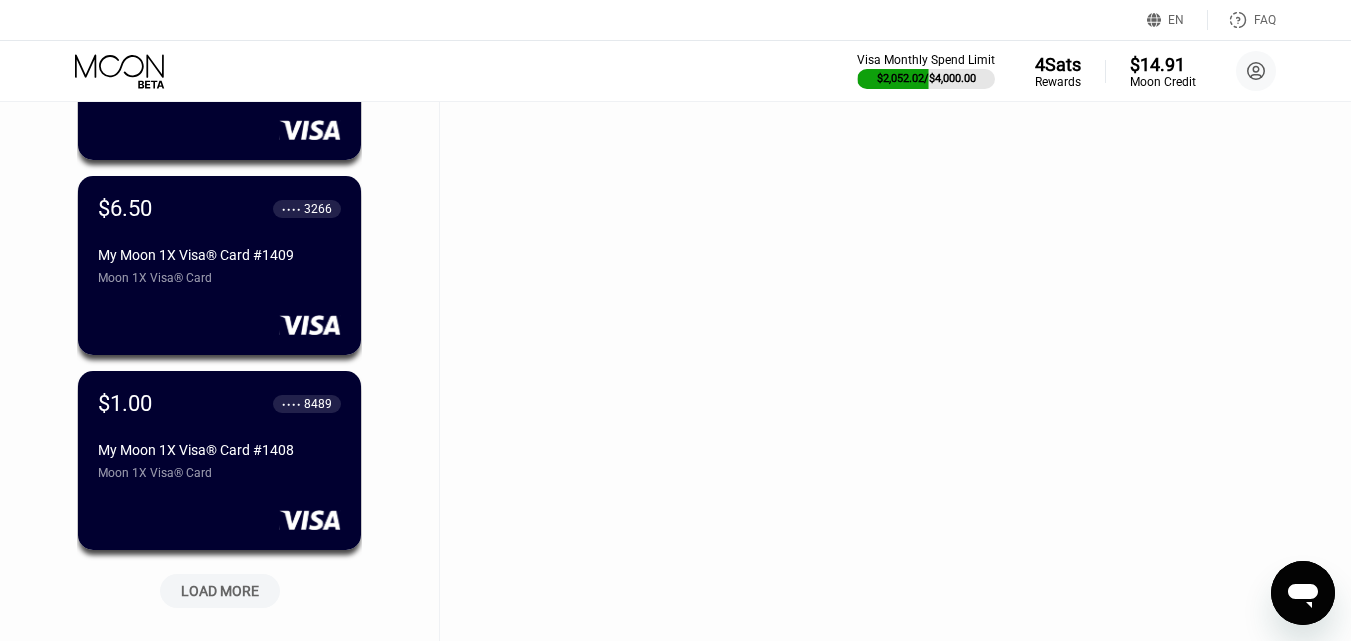 scroll, scrollTop: 17313, scrollLeft: 0, axis: vertical 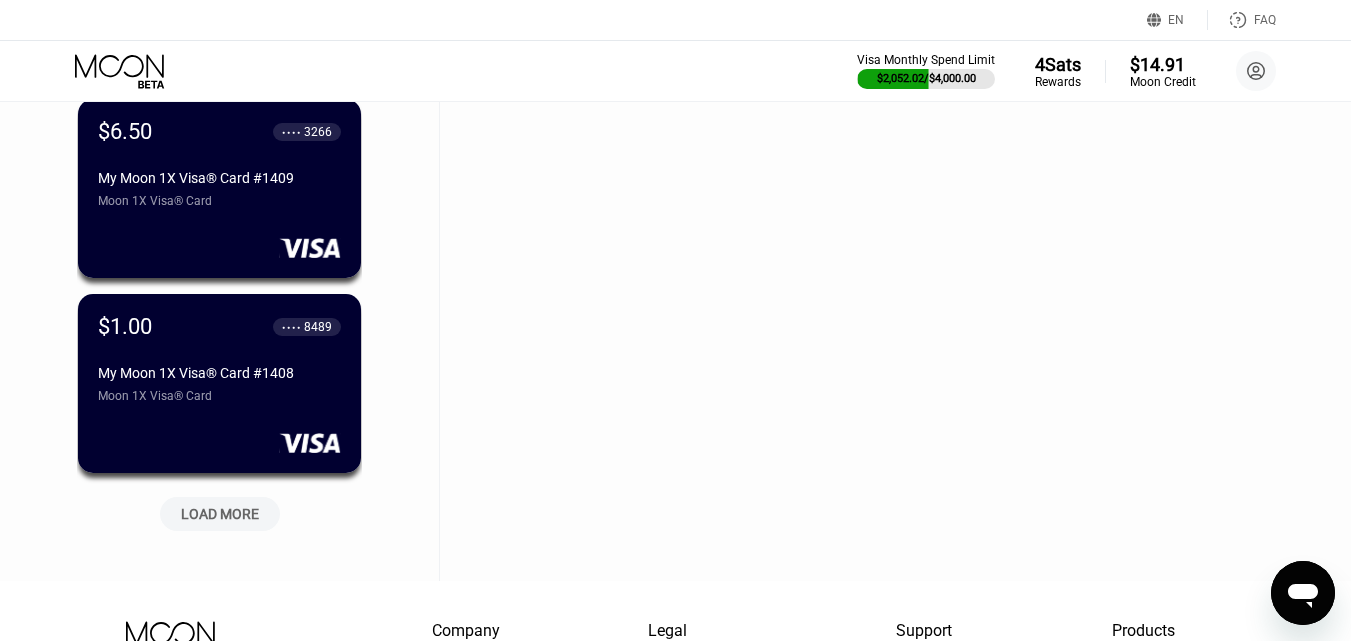 click on "LOAD MORE" at bounding box center [220, 514] 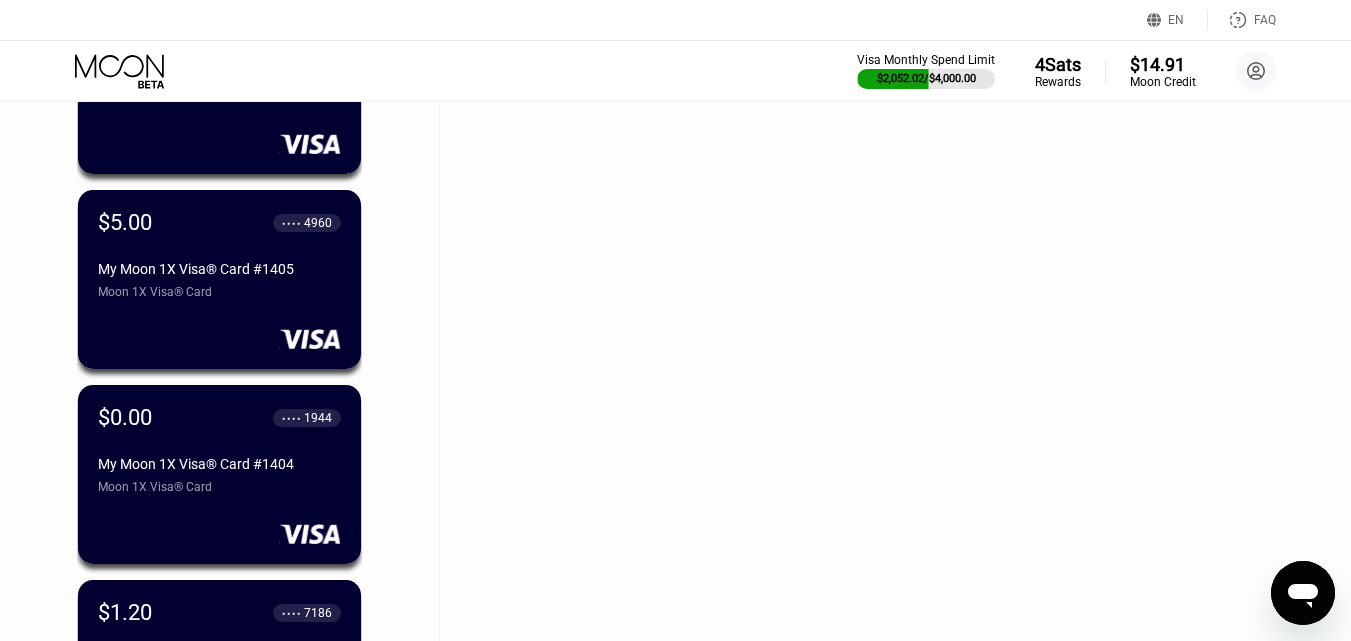 scroll, scrollTop: 18213, scrollLeft: 0, axis: vertical 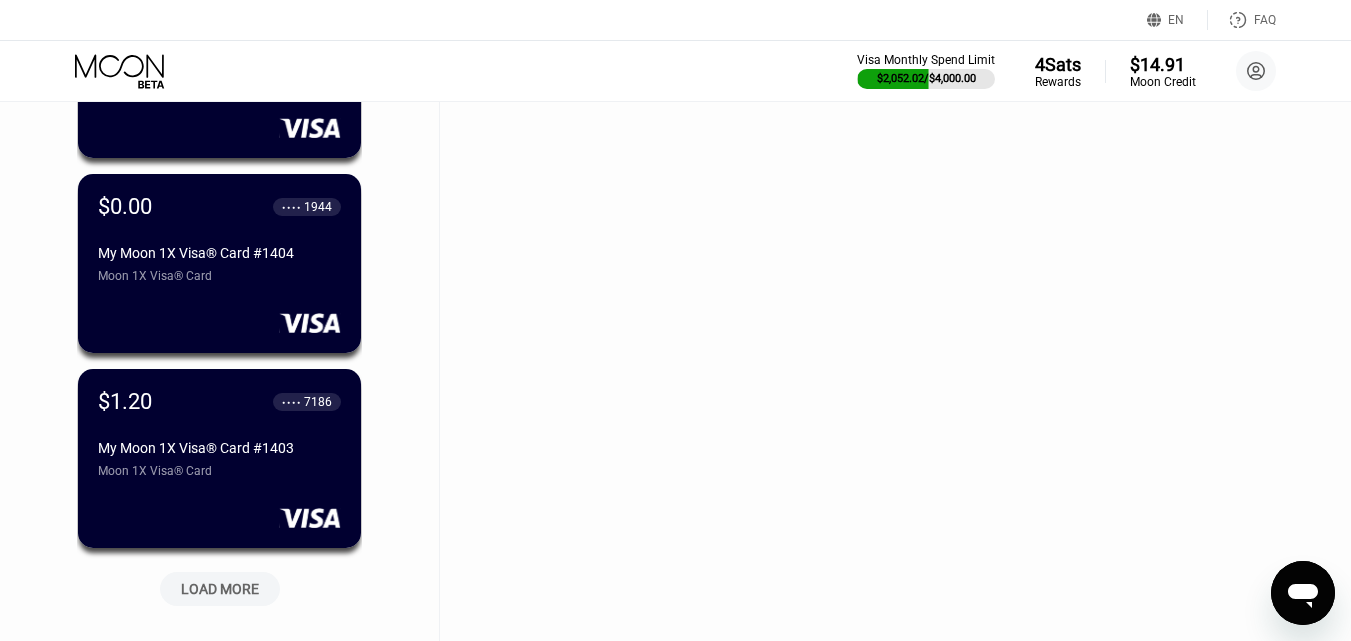 click on "LOAD MORE" at bounding box center [220, 589] 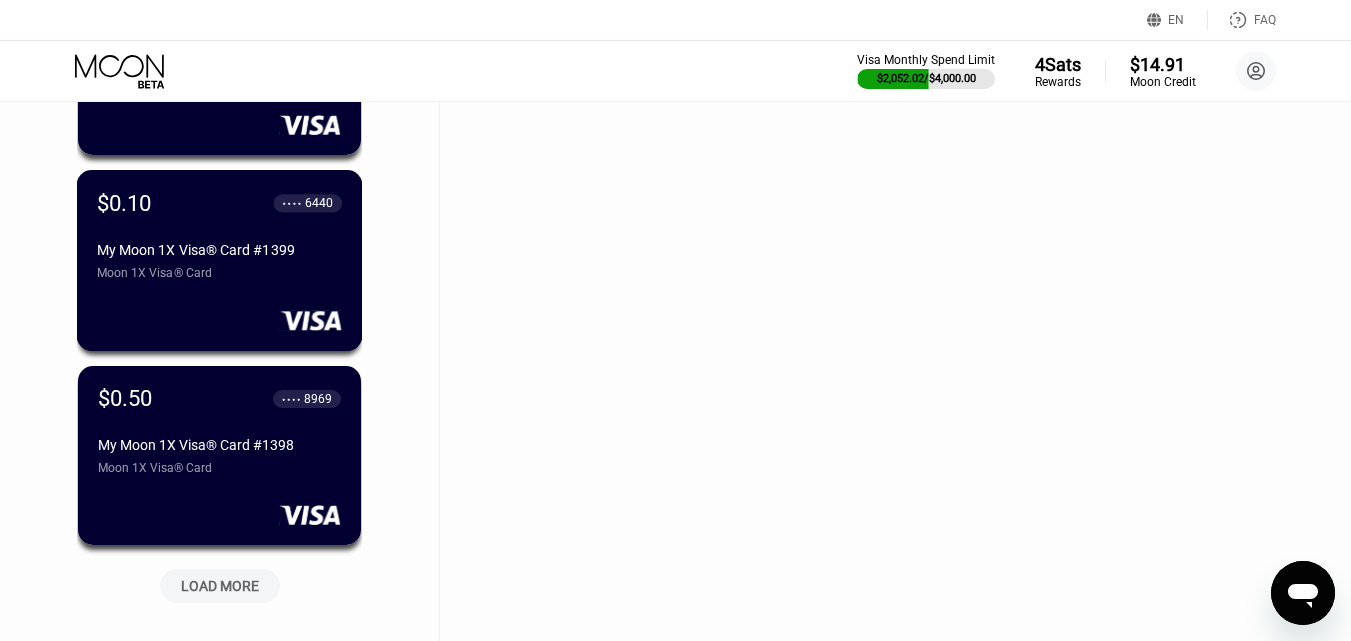 scroll, scrollTop: 19413, scrollLeft: 0, axis: vertical 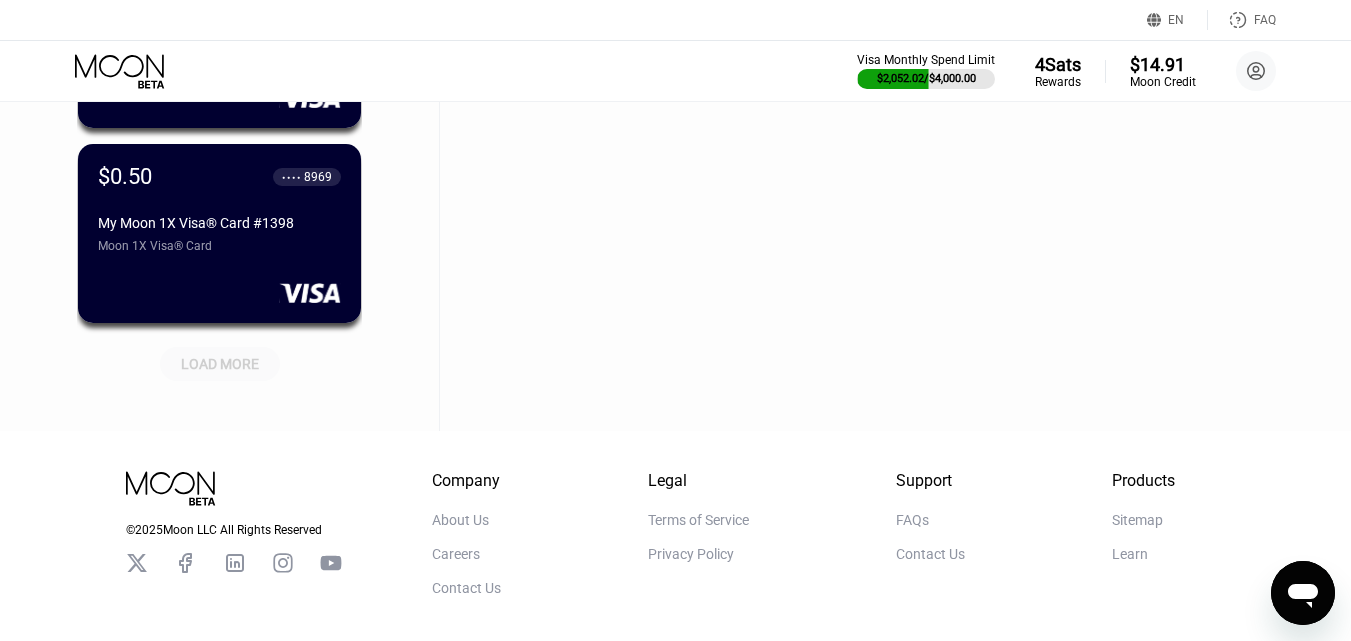 click on "LOAD MORE" at bounding box center [220, 364] 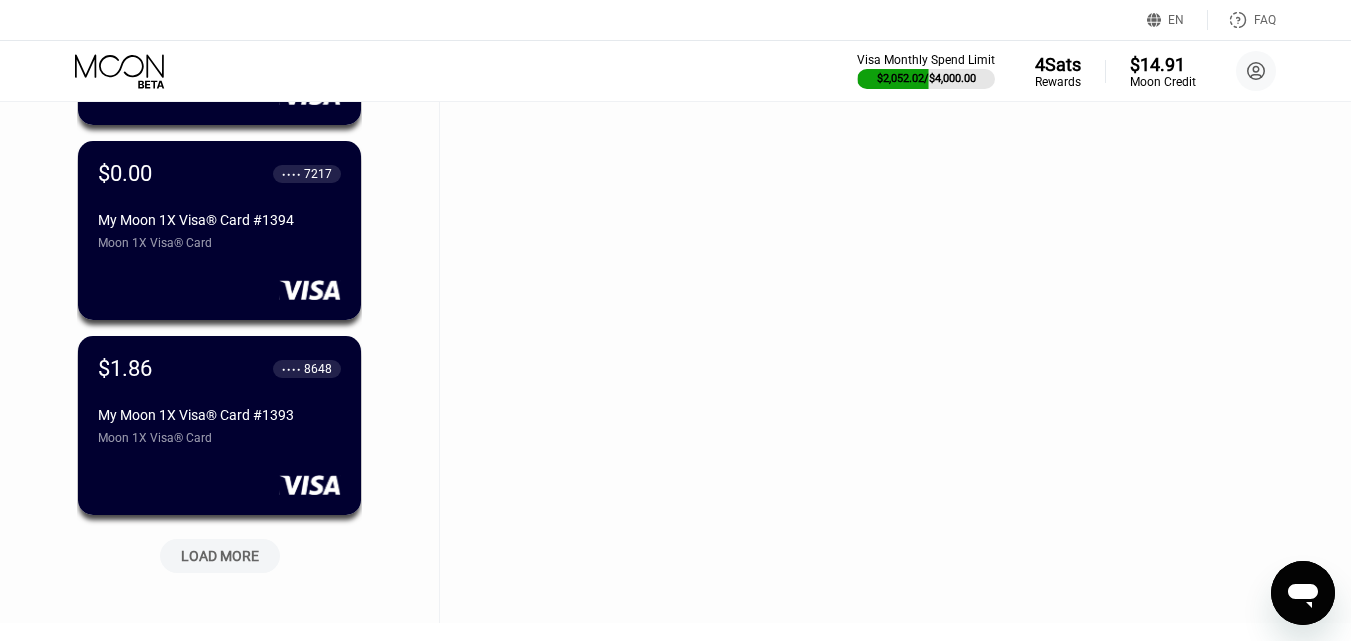scroll, scrollTop: 20313, scrollLeft: 0, axis: vertical 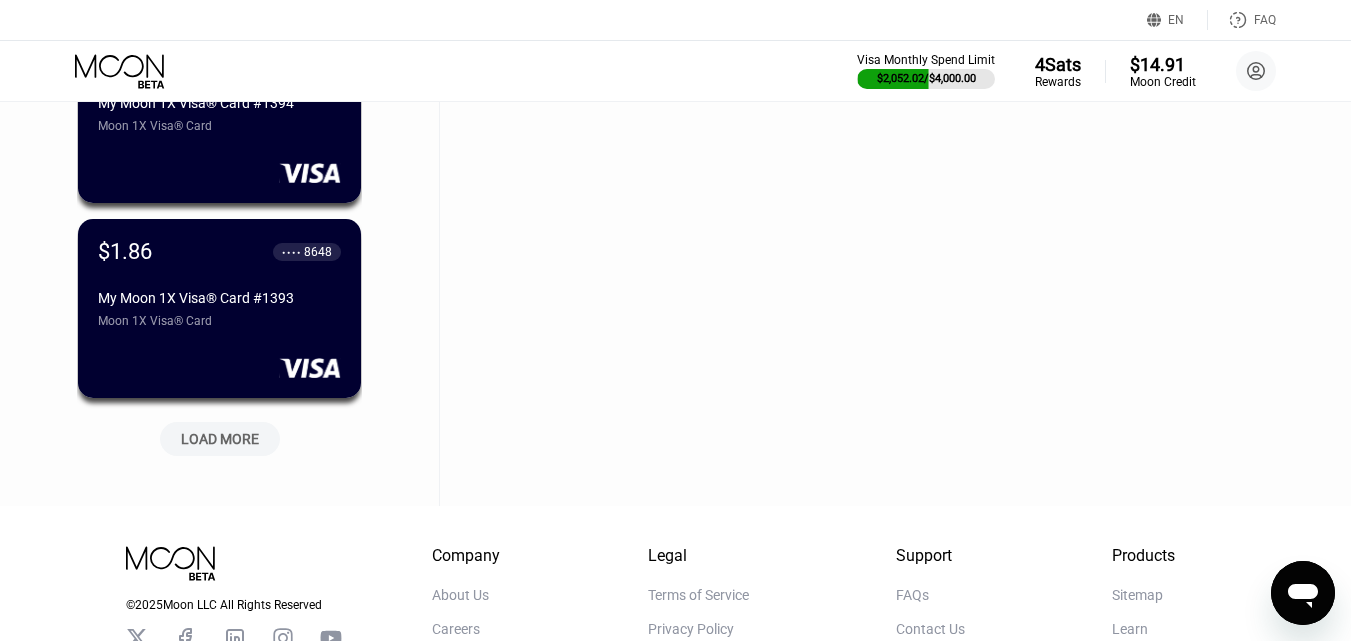 click on "LOAD MORE" at bounding box center (220, 439) 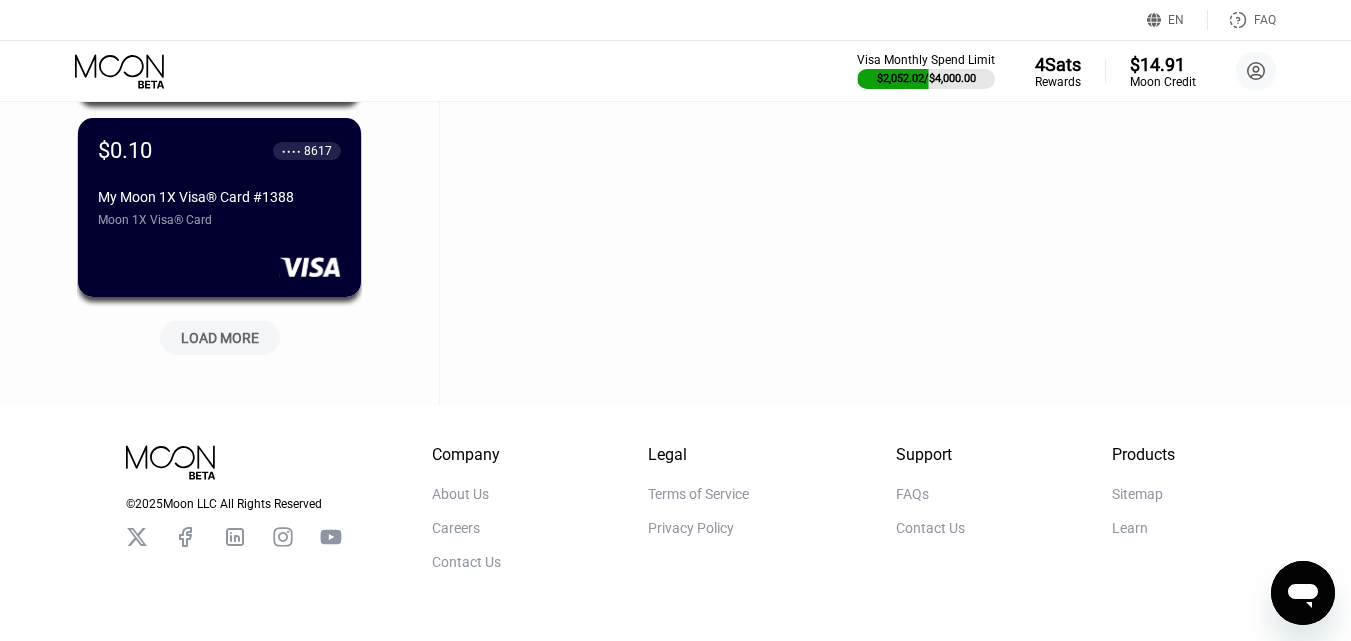 scroll, scrollTop: 21413, scrollLeft: 0, axis: vertical 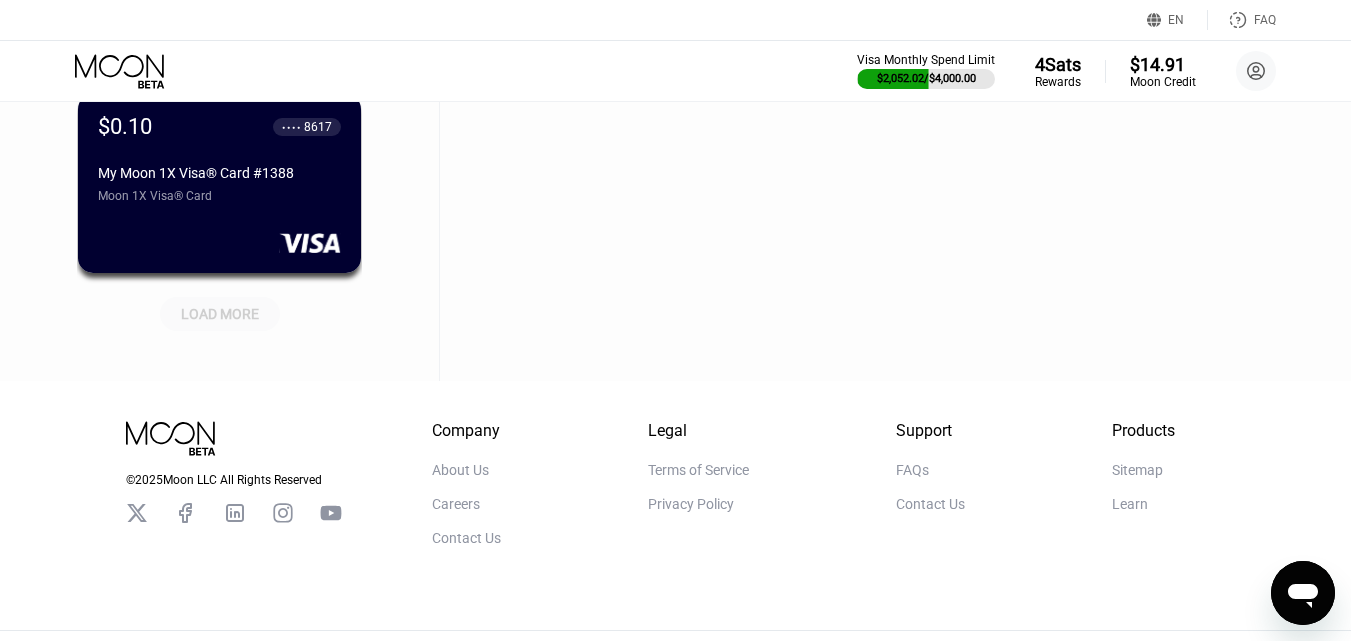 click on "LOAD MORE" at bounding box center [220, 314] 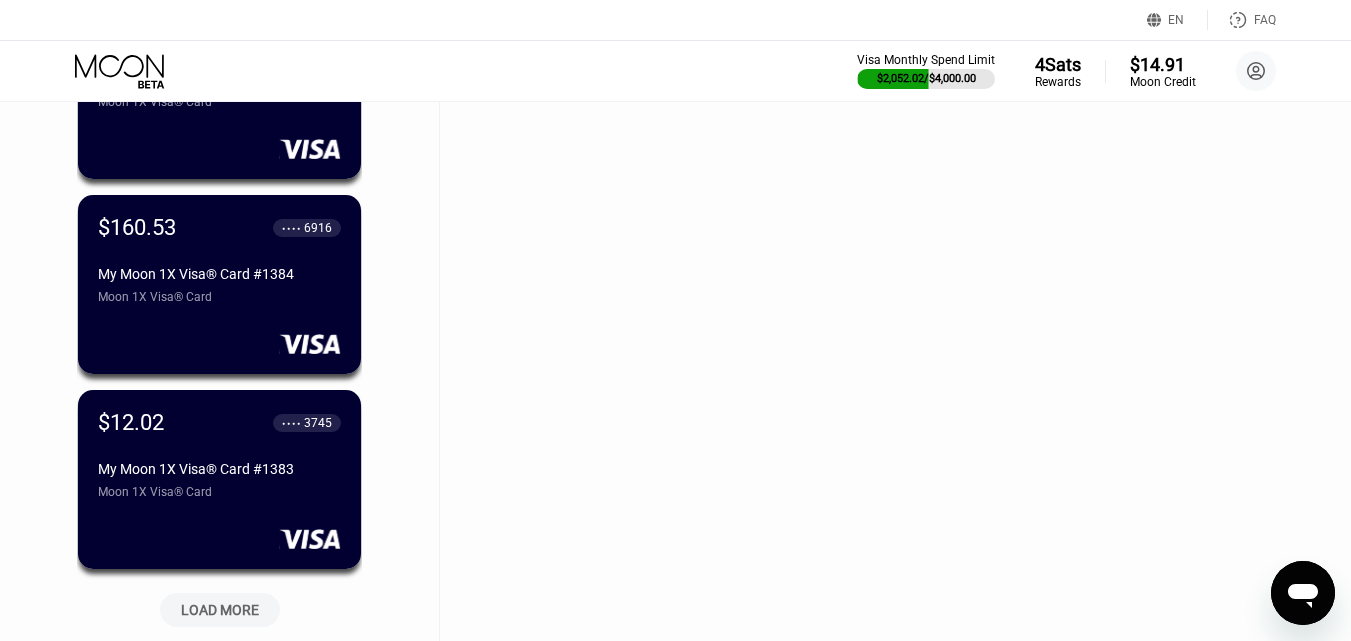 scroll, scrollTop: 22113, scrollLeft: 0, axis: vertical 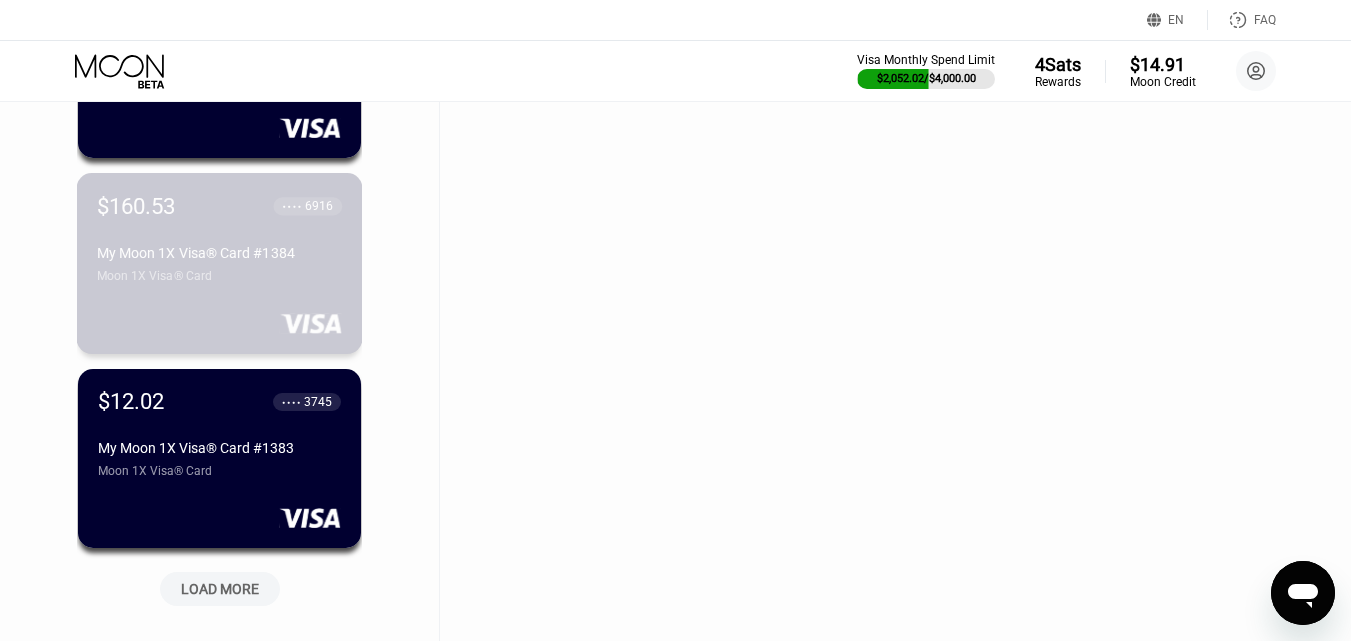click on "$160.53 ● ● ● ● 6916 My Moon 1X Visa® Card #1384 Moon 1X Visa® Card" at bounding box center [220, 263] 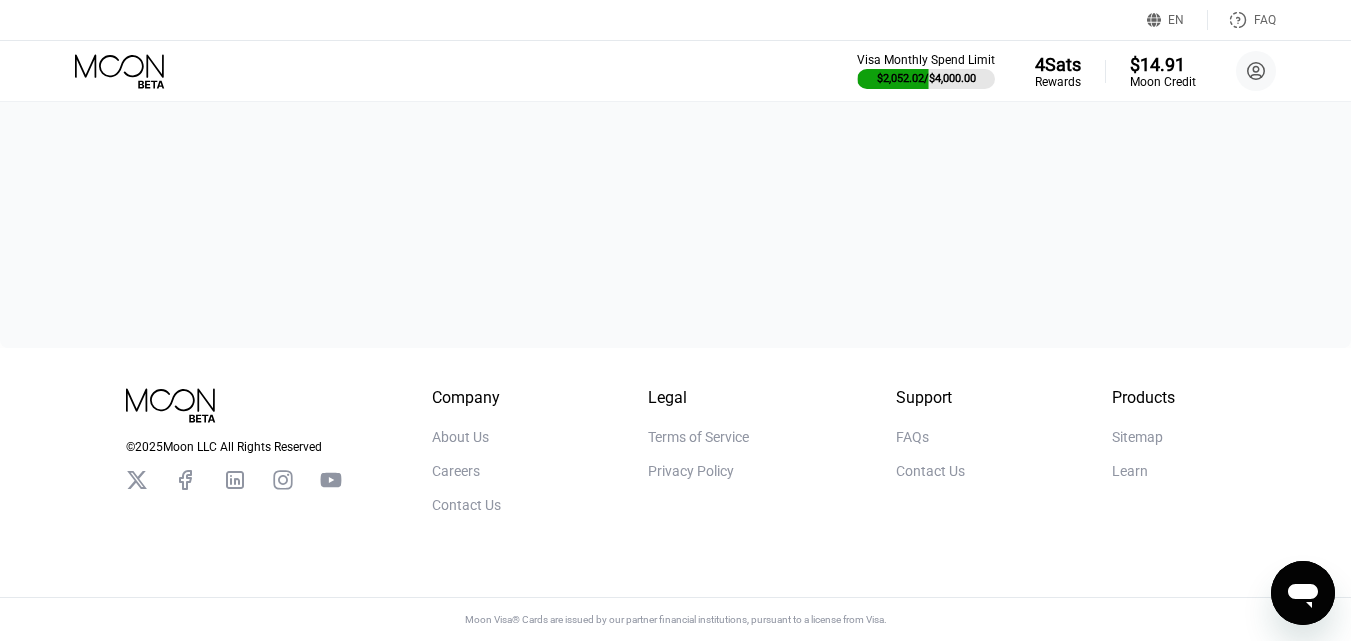 scroll, scrollTop: 0, scrollLeft: 0, axis: both 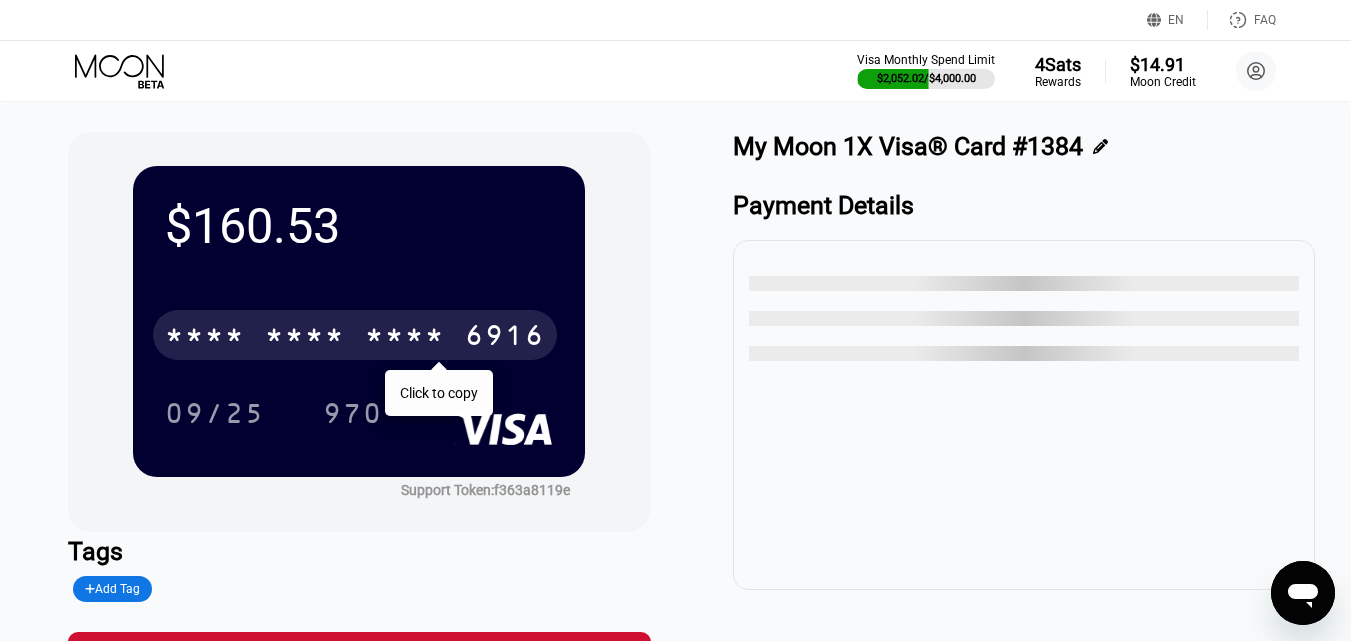 click on "* * * *" at bounding box center (305, 338) 